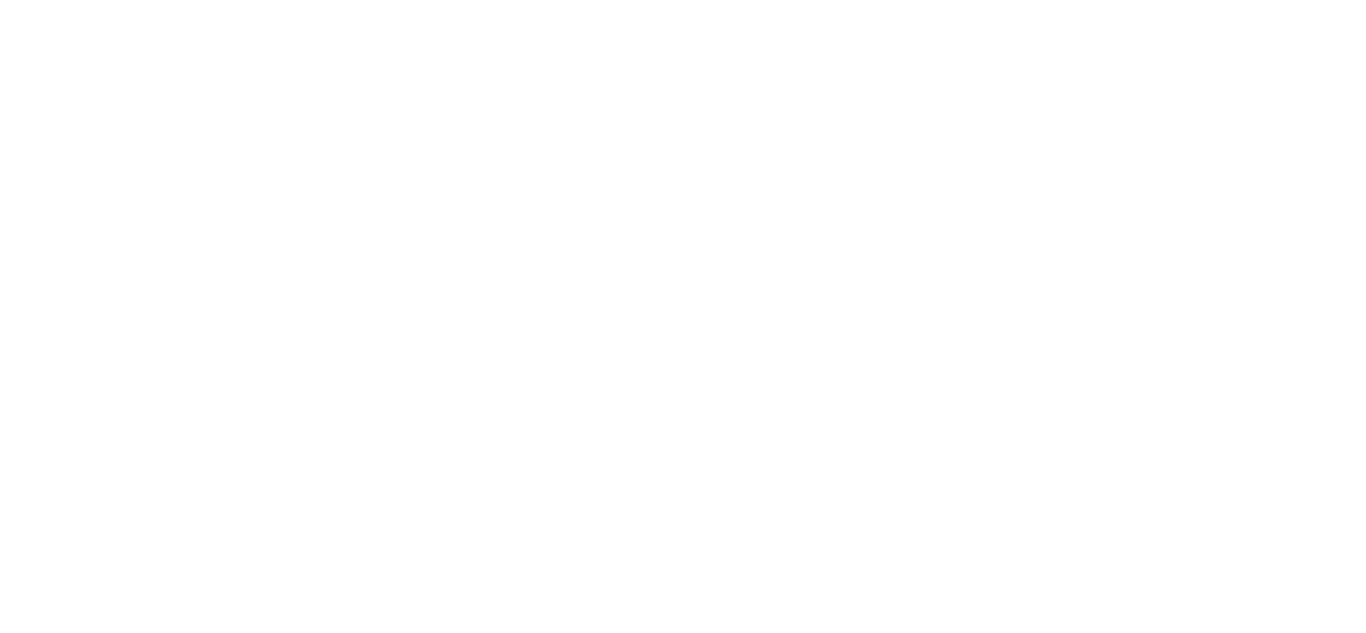 scroll, scrollTop: 0, scrollLeft: 0, axis: both 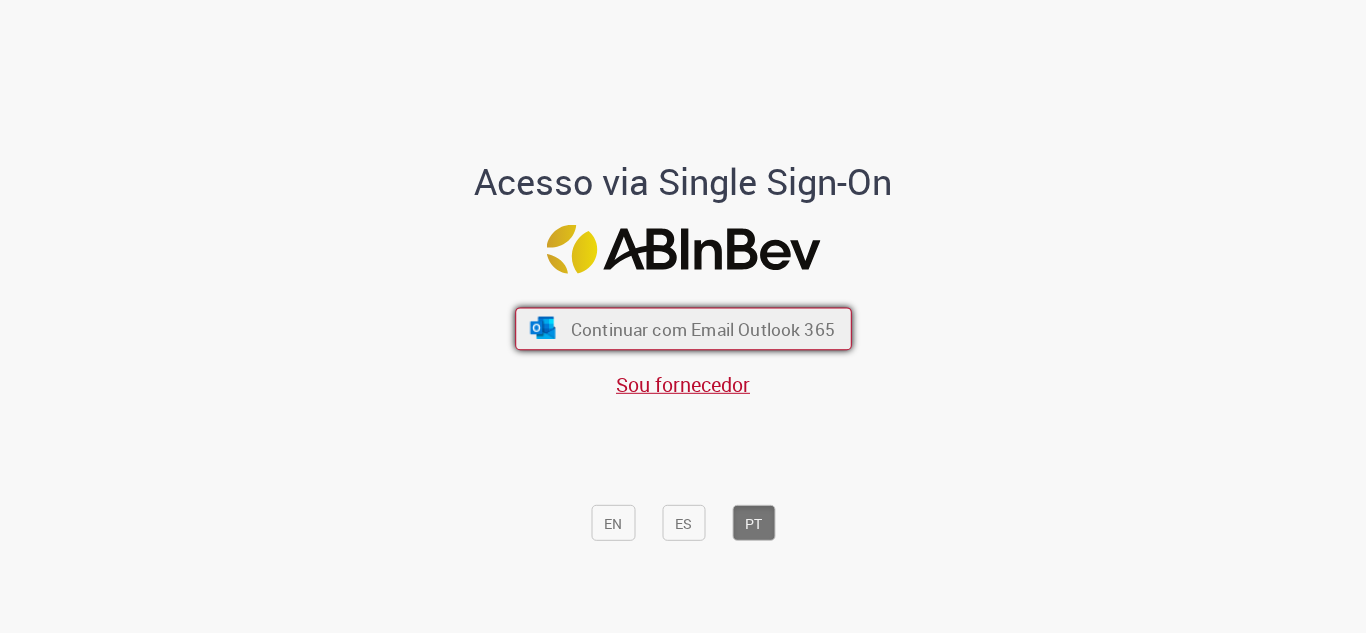 click on "Continuar com Email Outlook 365" at bounding box center [702, 329] 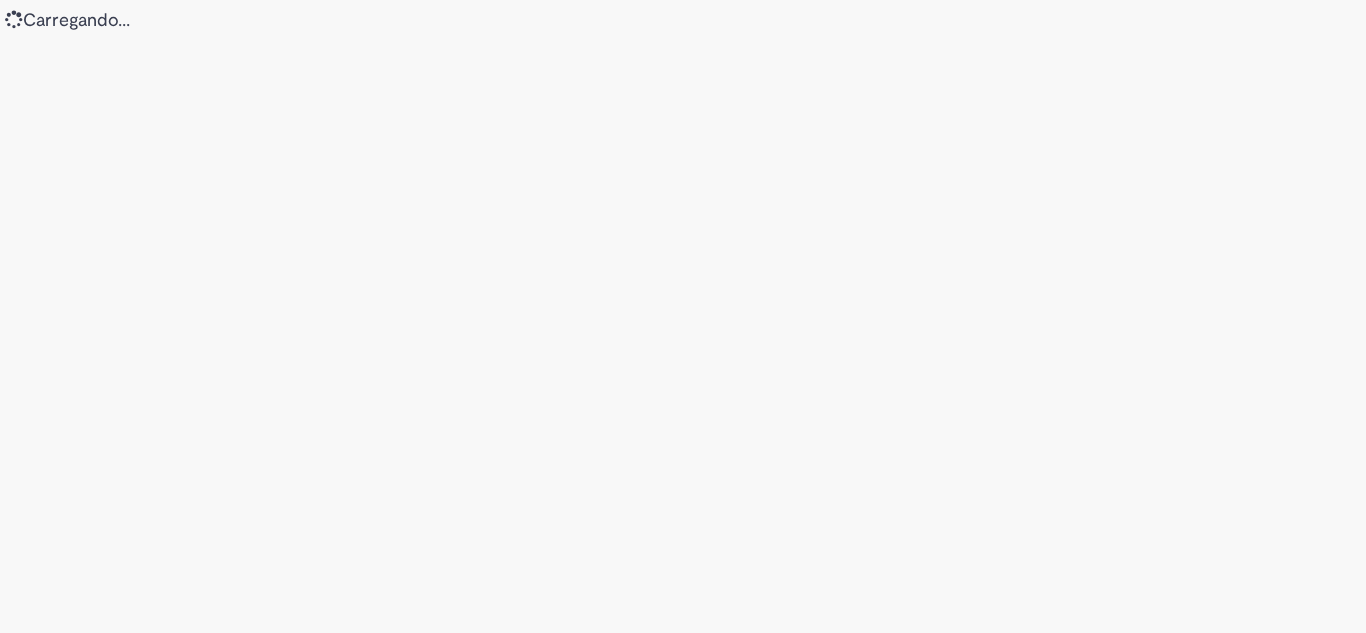 scroll, scrollTop: 0, scrollLeft: 0, axis: both 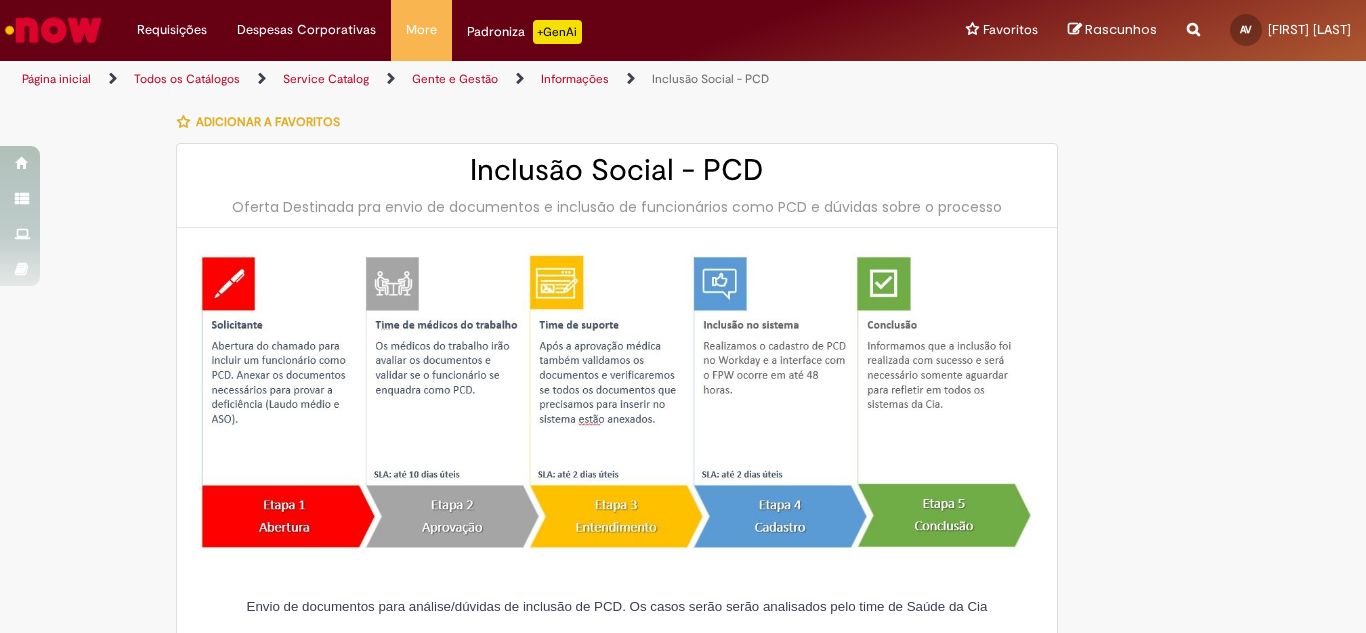 type on "**********" 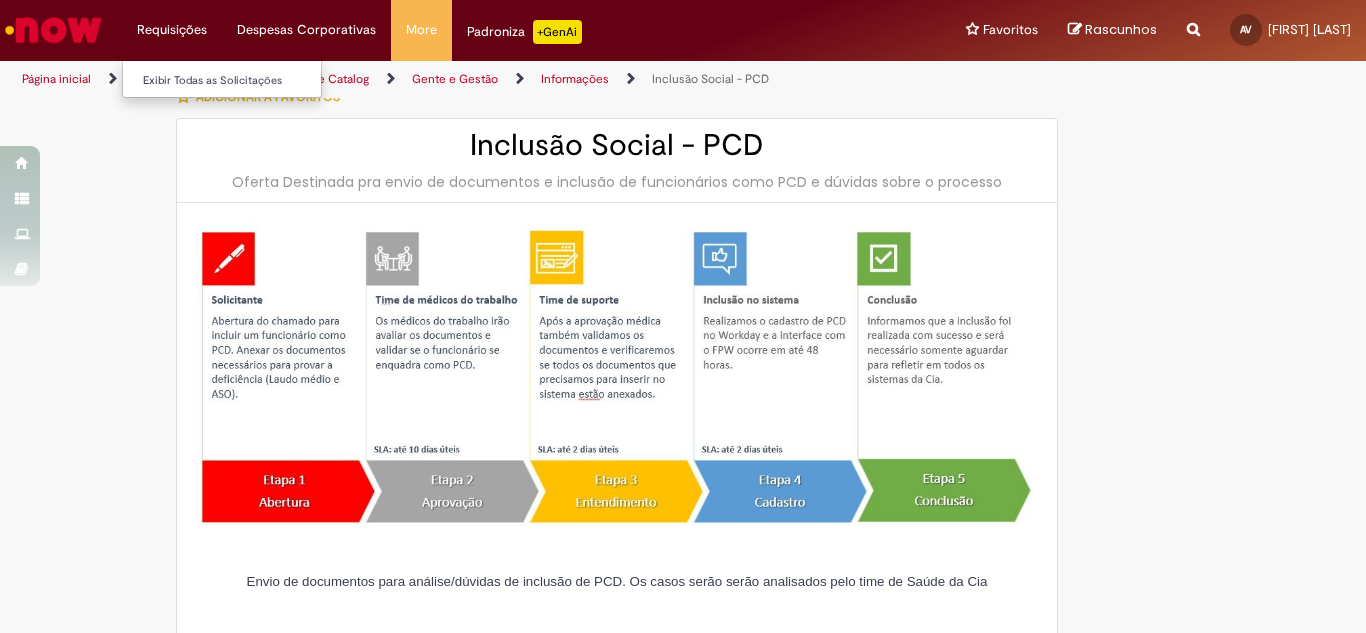 scroll, scrollTop: 0, scrollLeft: 0, axis: both 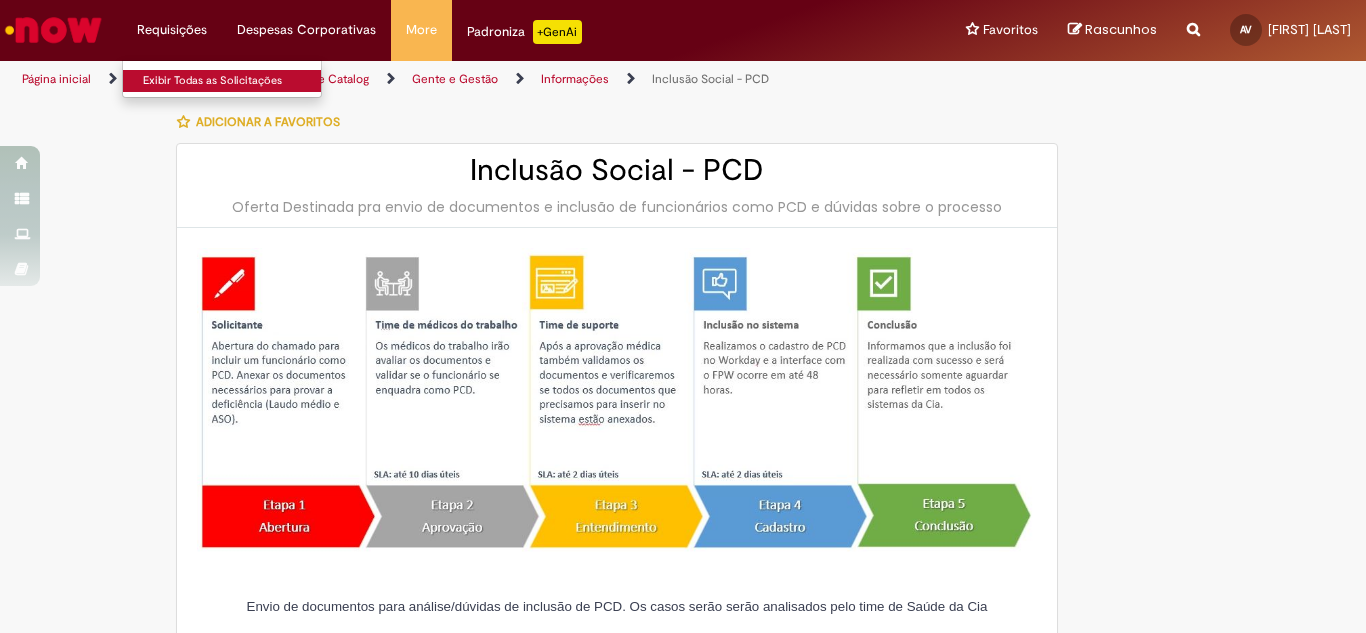 click on "Exibir Todas as Solicitações" at bounding box center [233, 81] 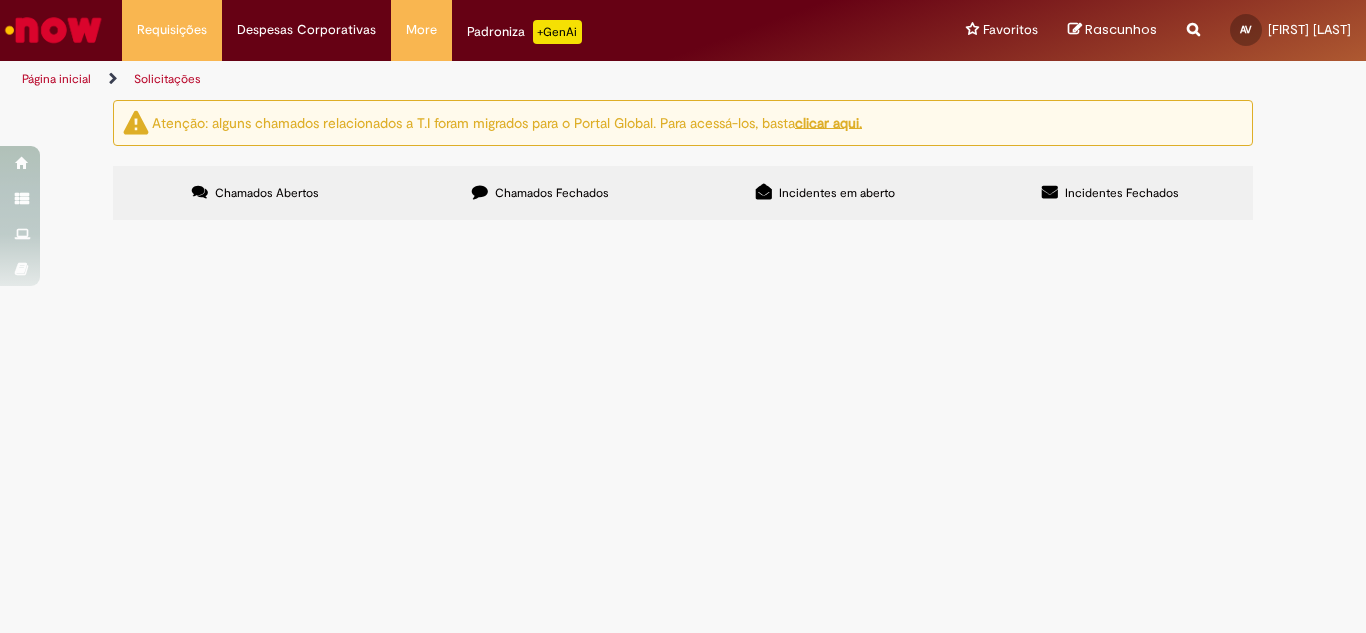 click on "Chamados Fechados" at bounding box center (540, 193) 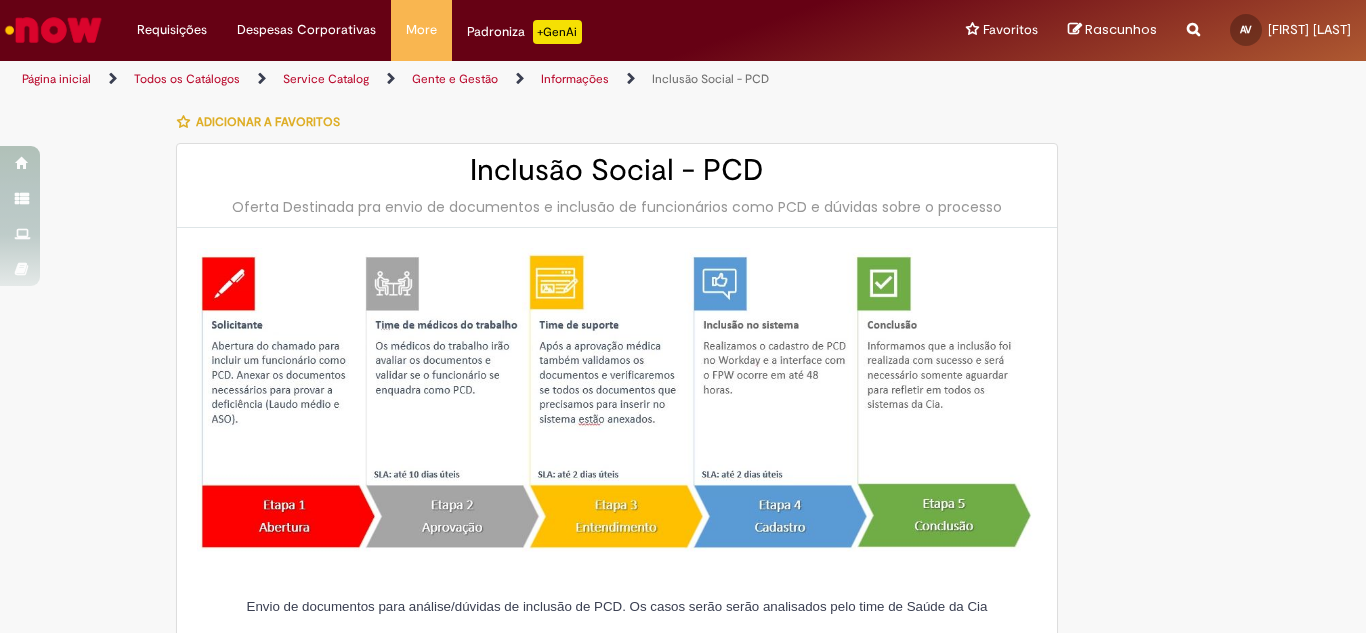 type on "**********" 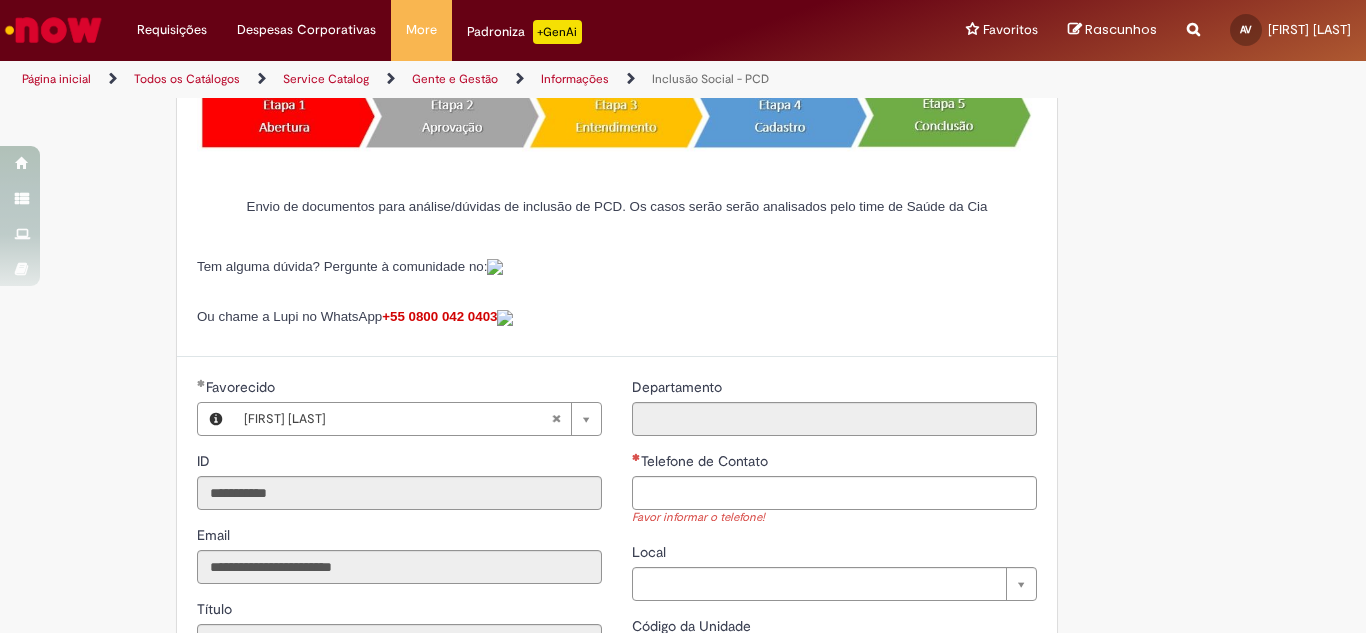 scroll, scrollTop: 600, scrollLeft: 0, axis: vertical 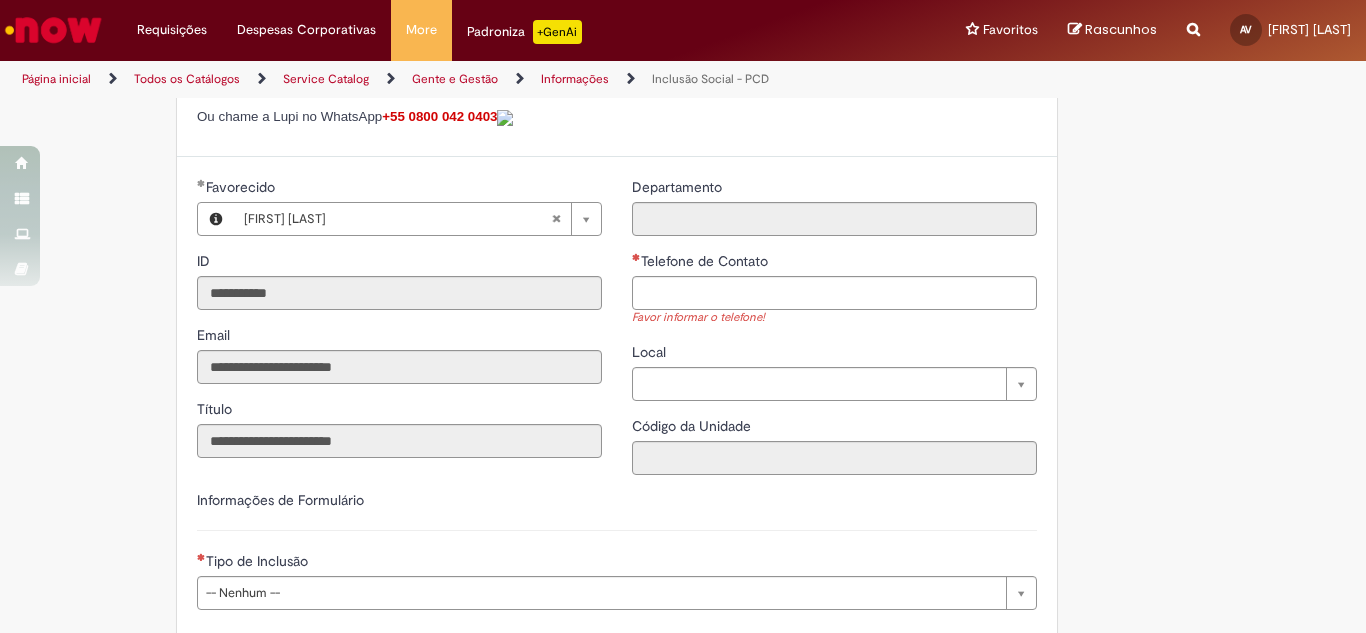 click on "Favor informar o telefone!" at bounding box center [834, 318] 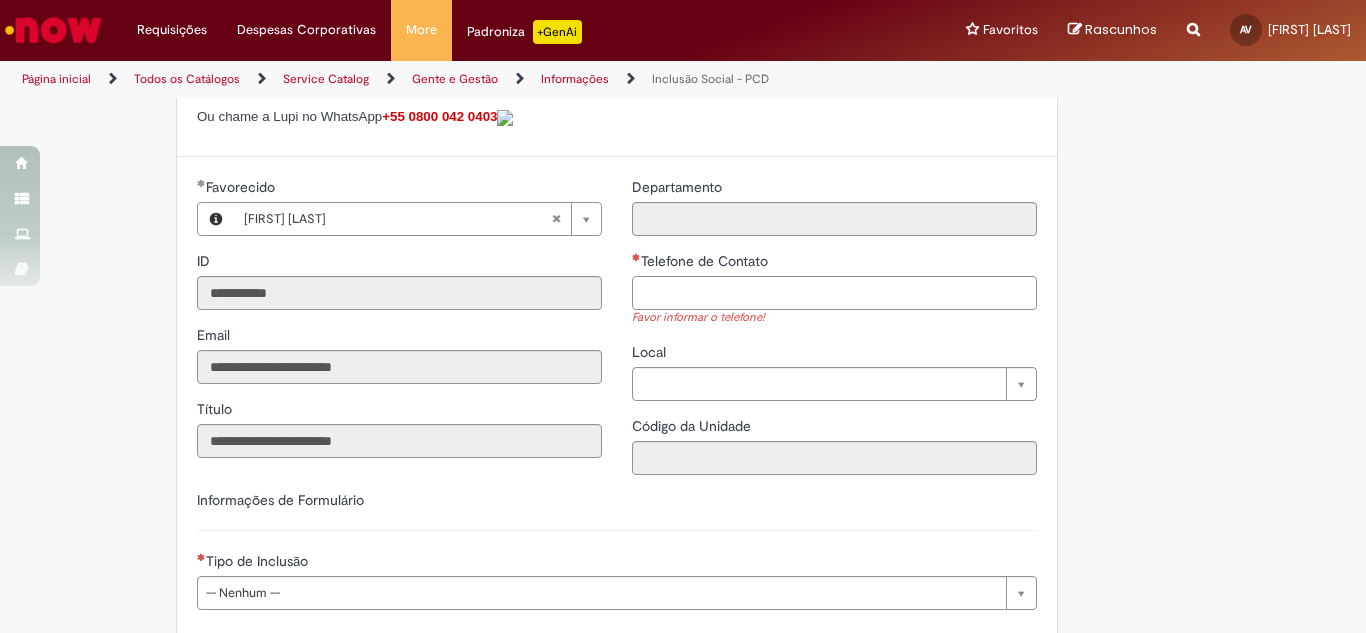 click on "Telefone de Contato" at bounding box center (834, 293) 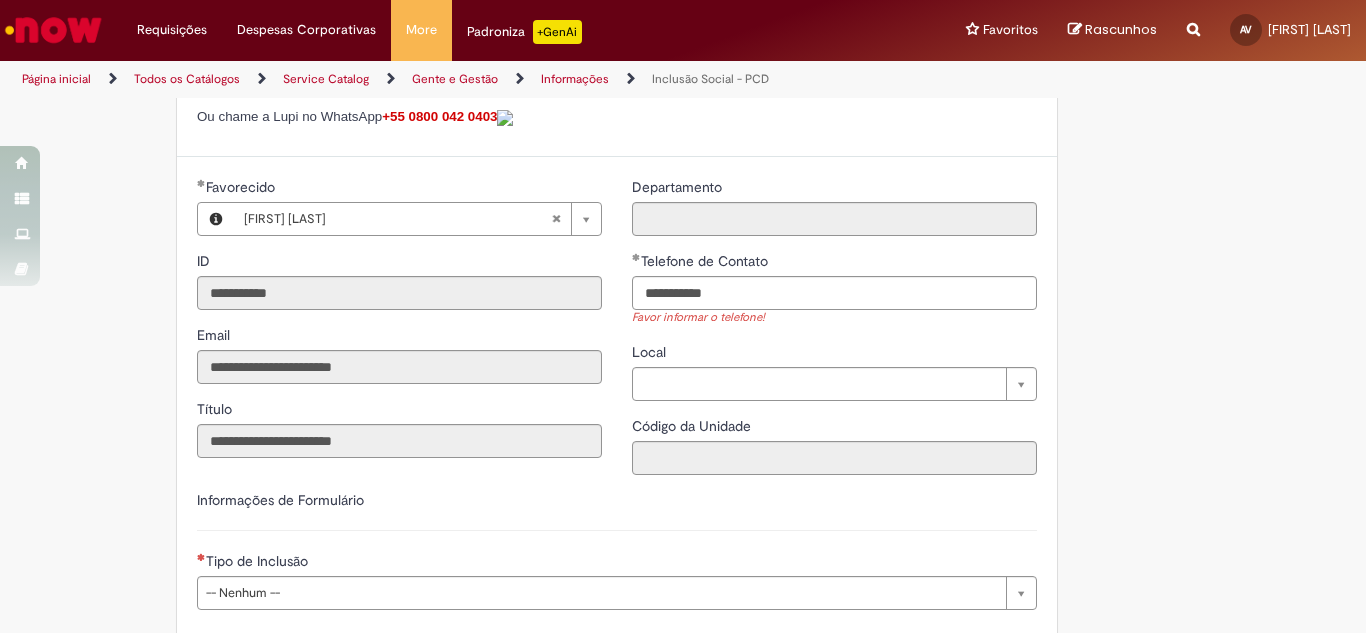 type on "**********" 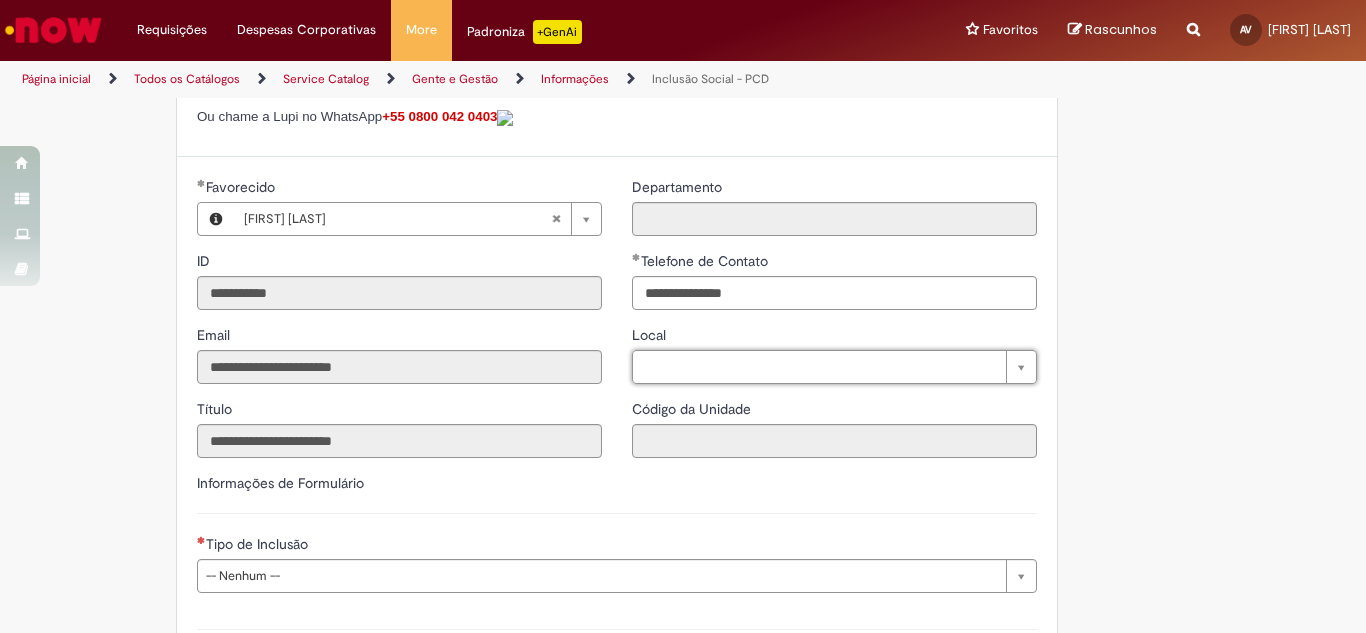 type on "*" 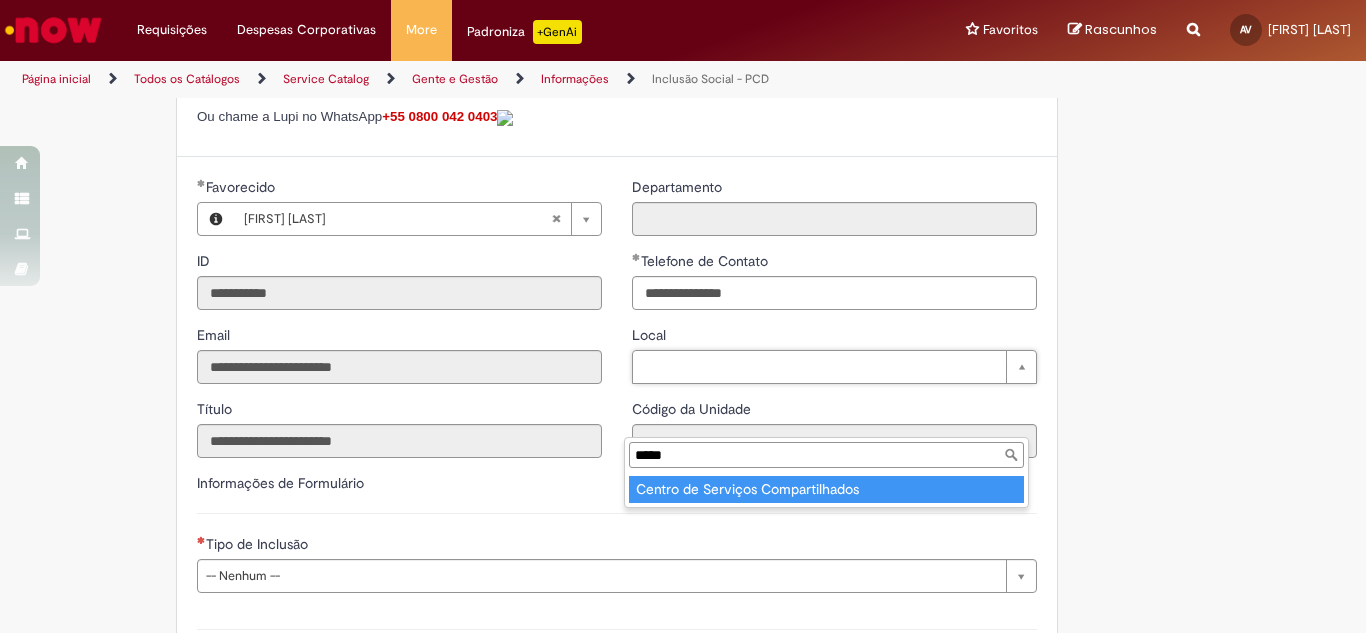 type on "*****" 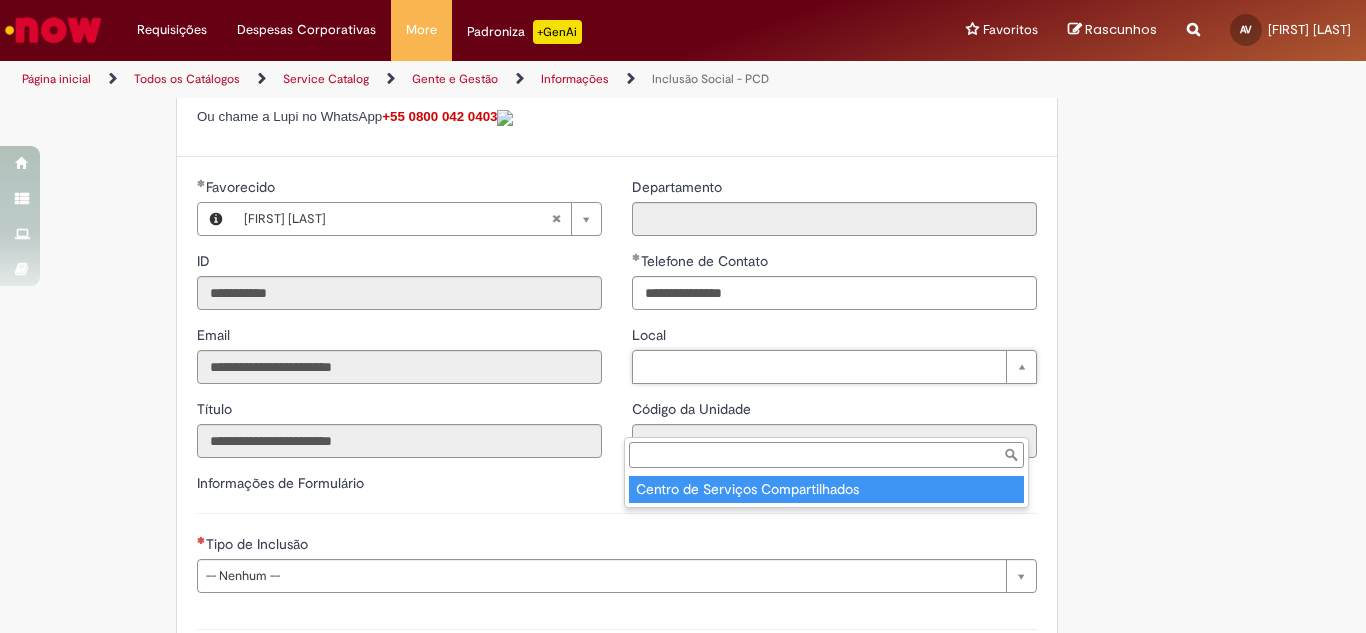 type on "****" 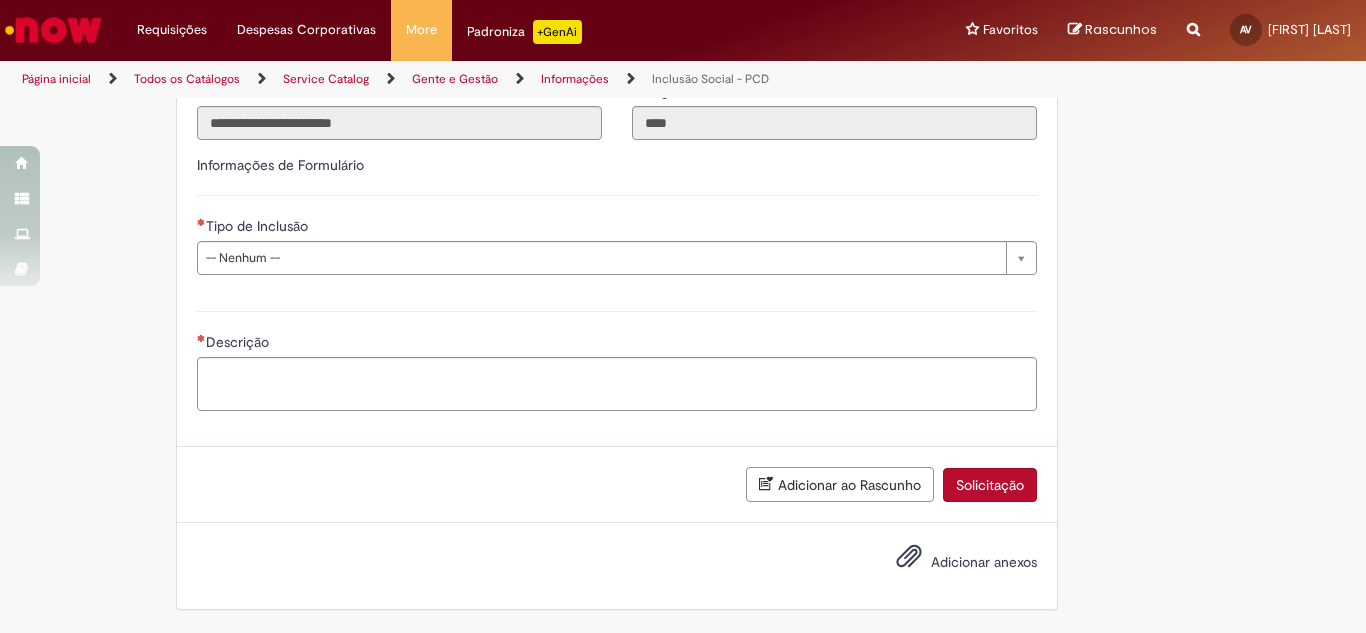 scroll, scrollTop: 974, scrollLeft: 0, axis: vertical 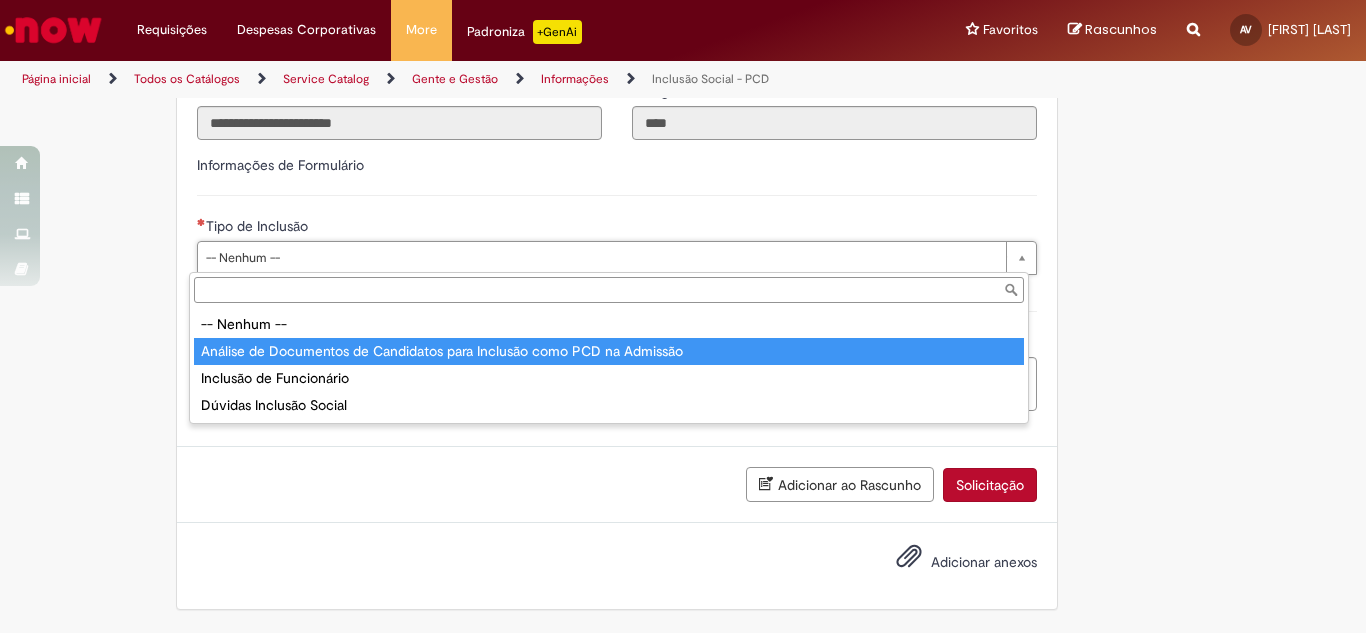 type on "**********" 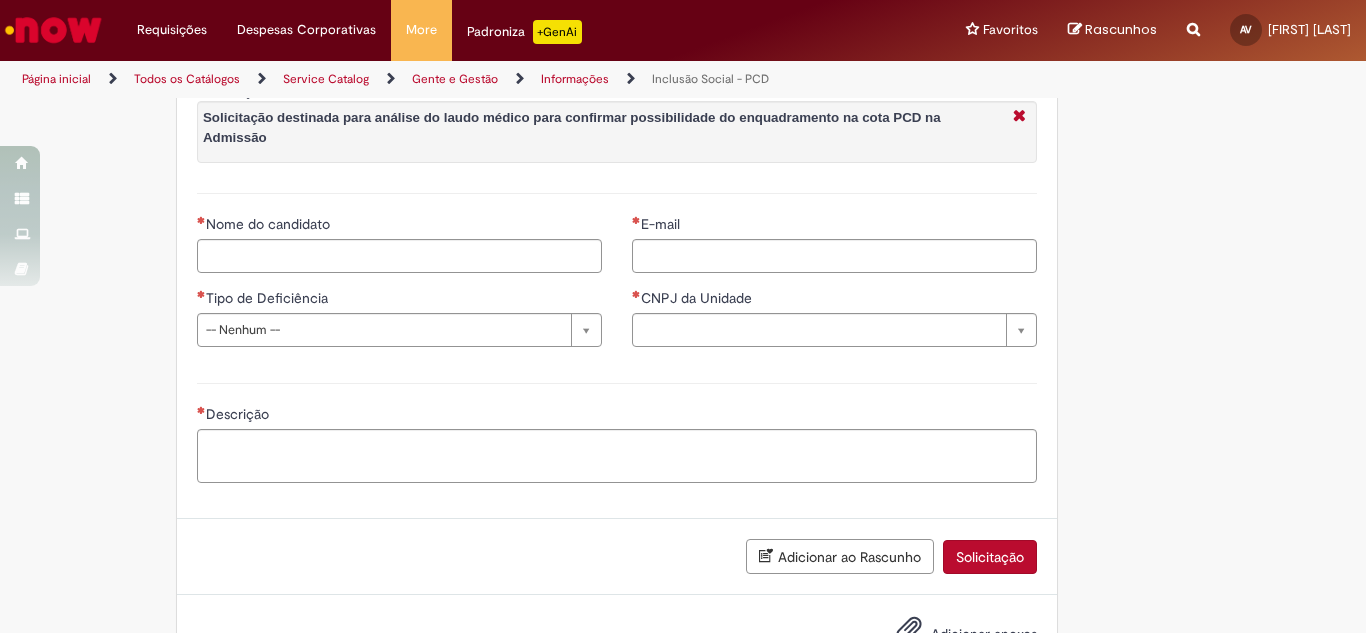scroll, scrollTop: 1174, scrollLeft: 0, axis: vertical 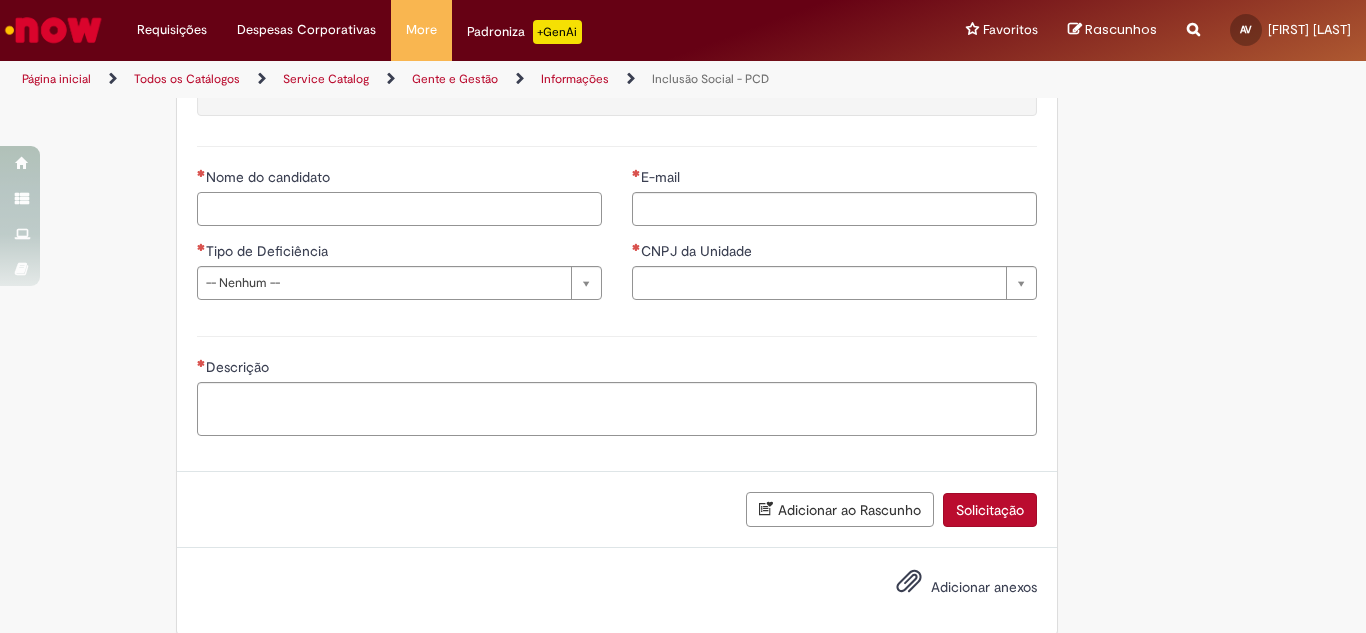 click on "Nome do candidato" at bounding box center [399, 209] 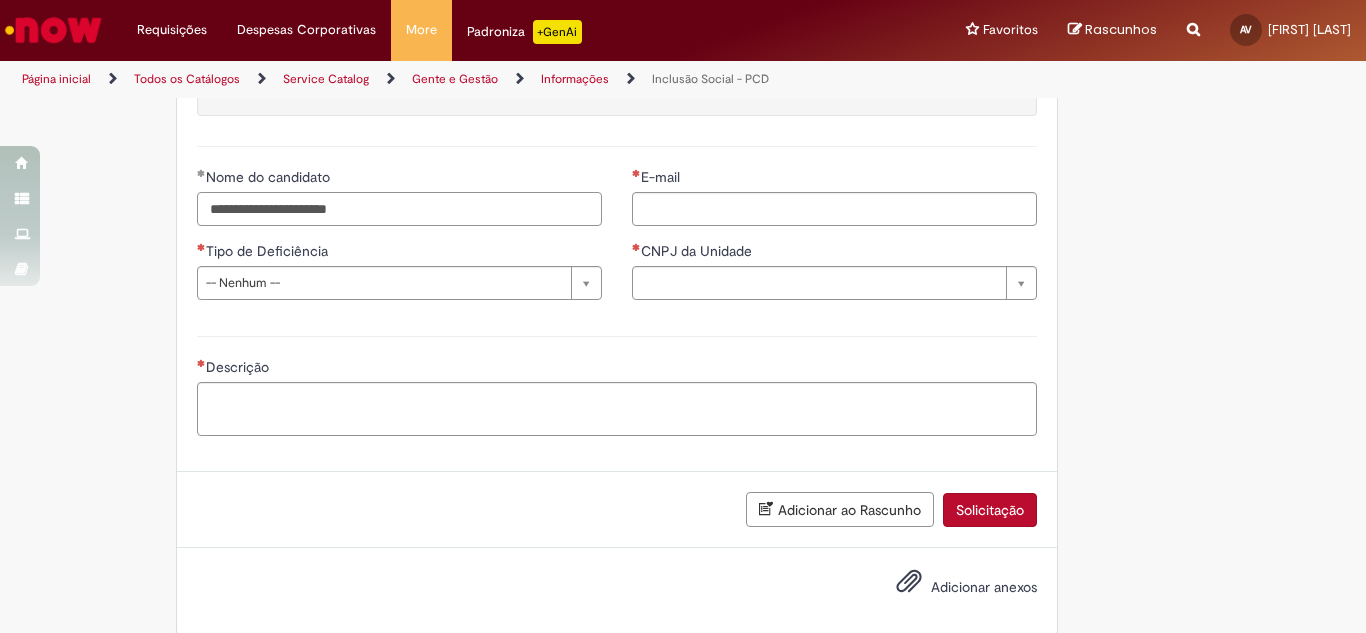 type on "**********" 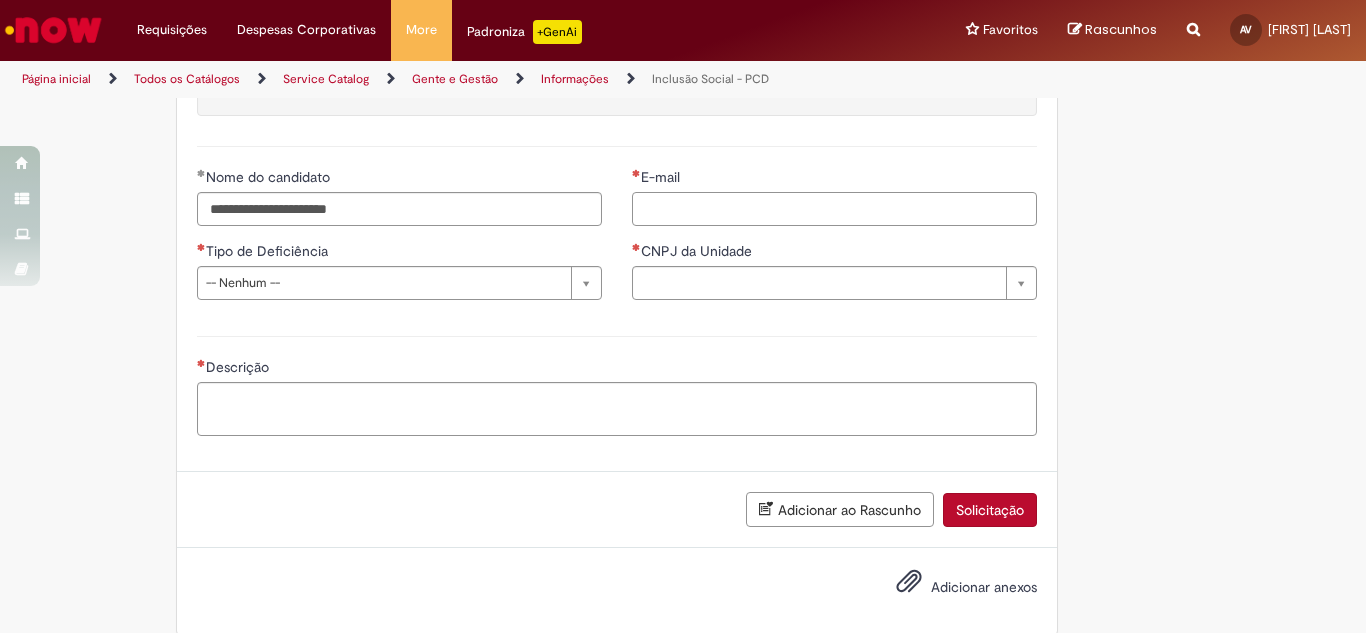 click on "E-mail" at bounding box center (834, 209) 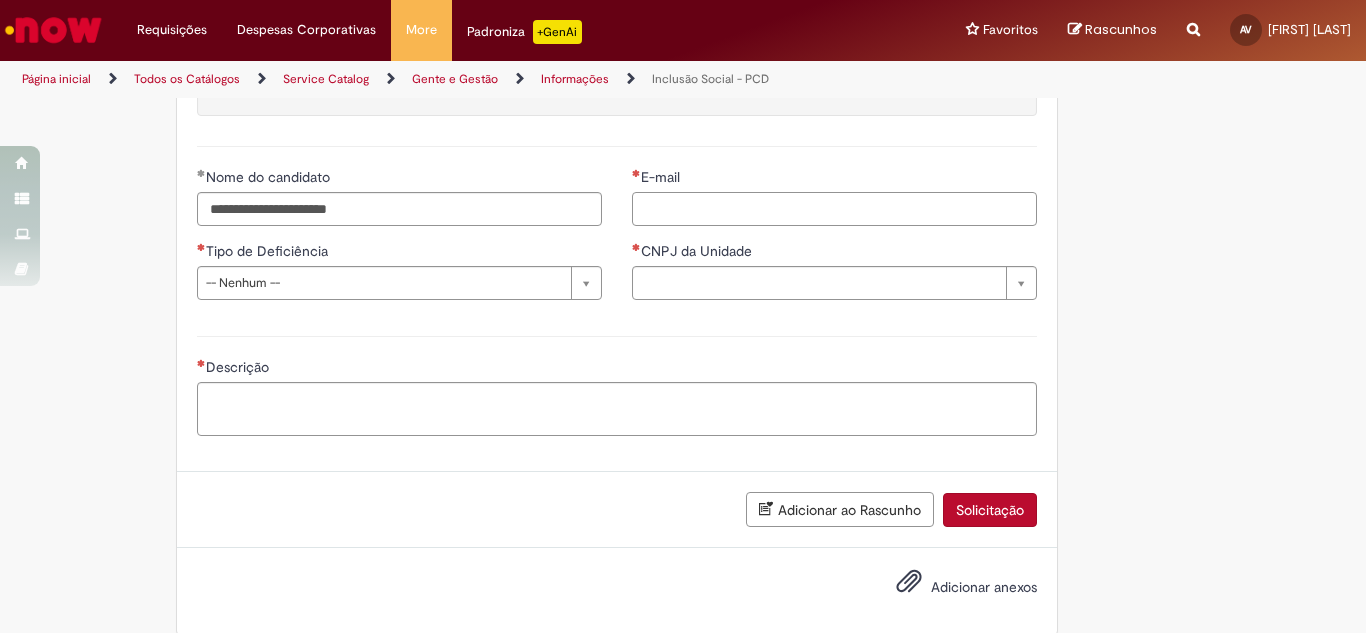 paste on "**********" 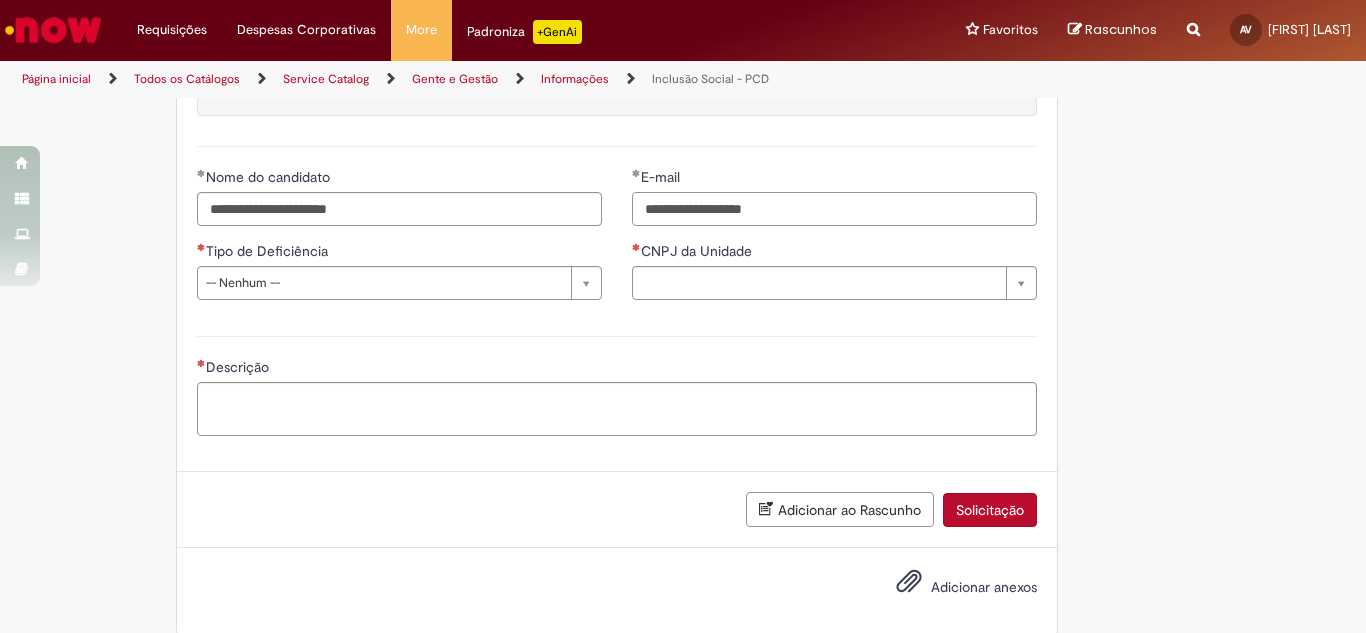 type on "**********" 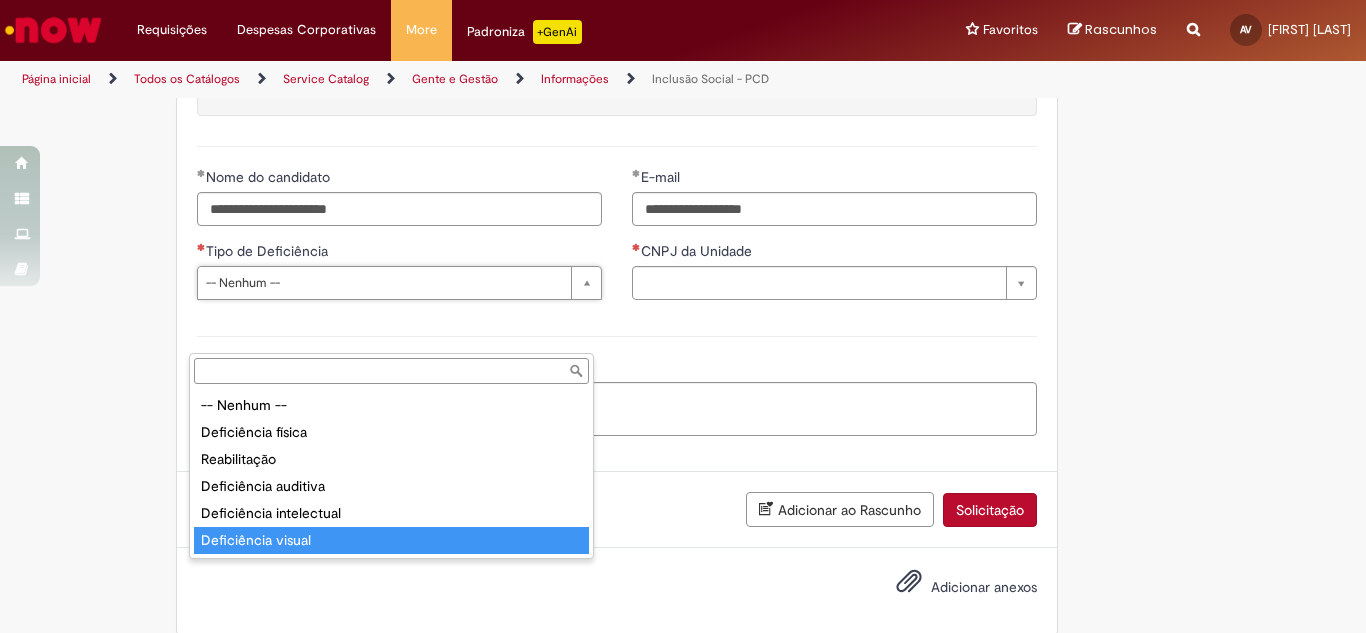 type on "**********" 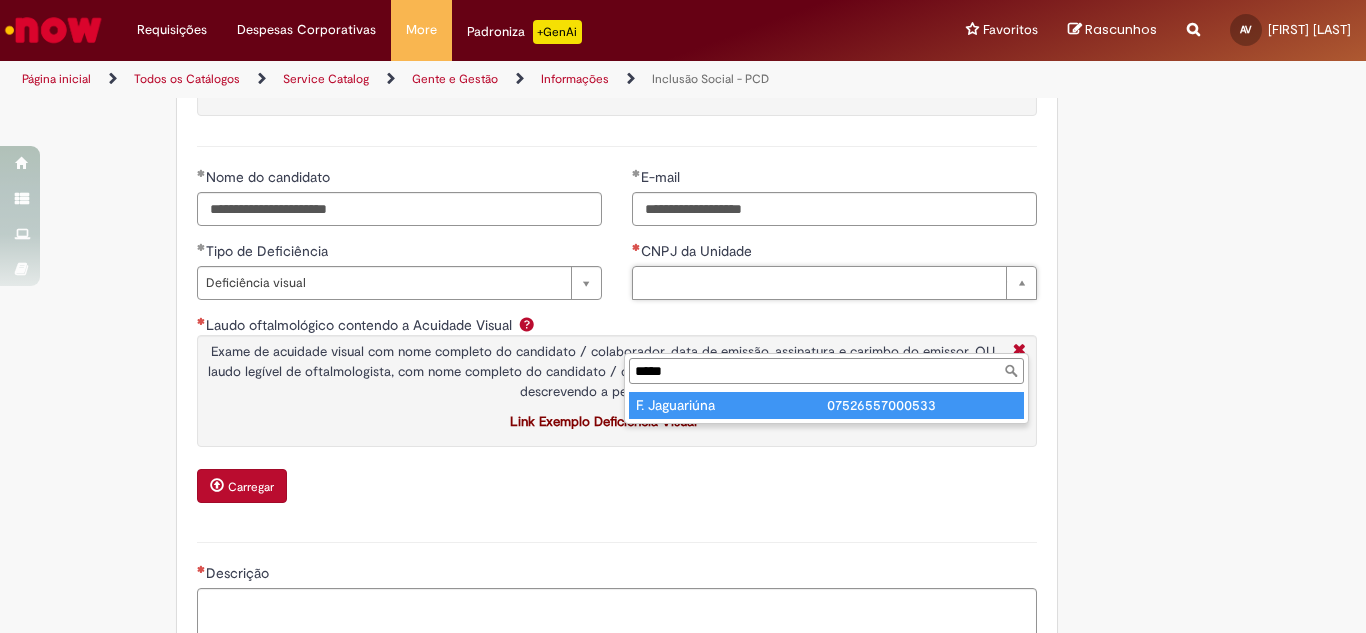 type on "*****" 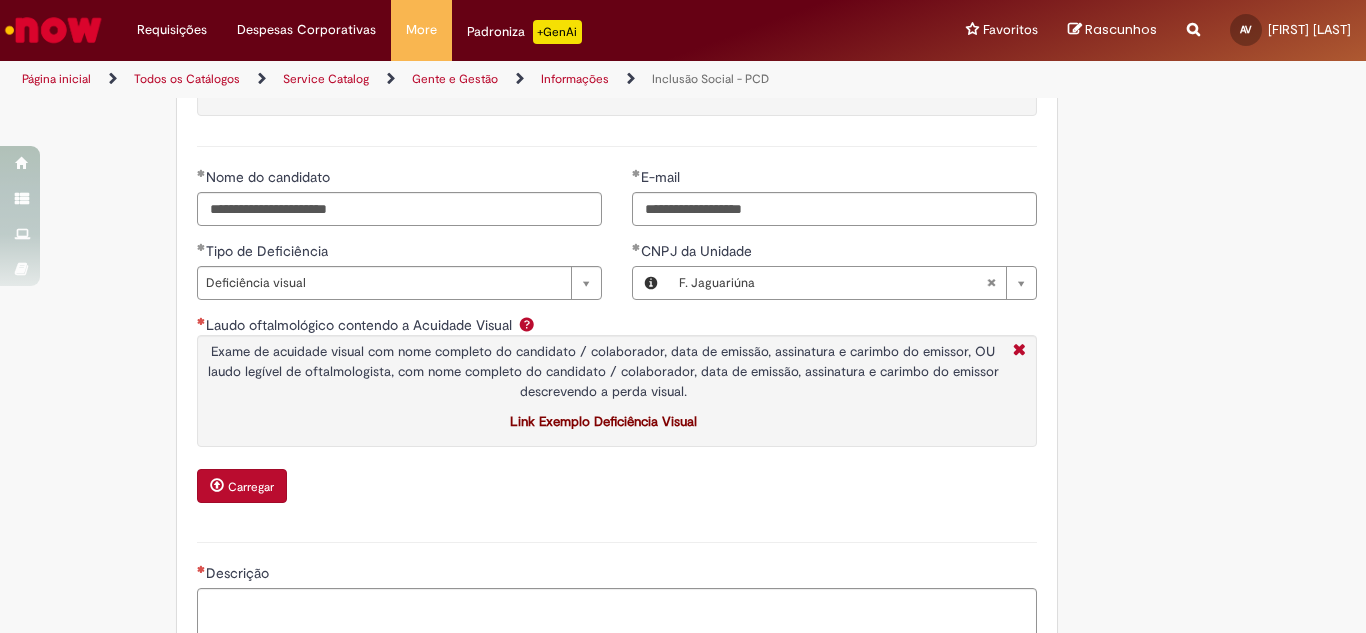 click on "**********" at bounding box center (683, -106) 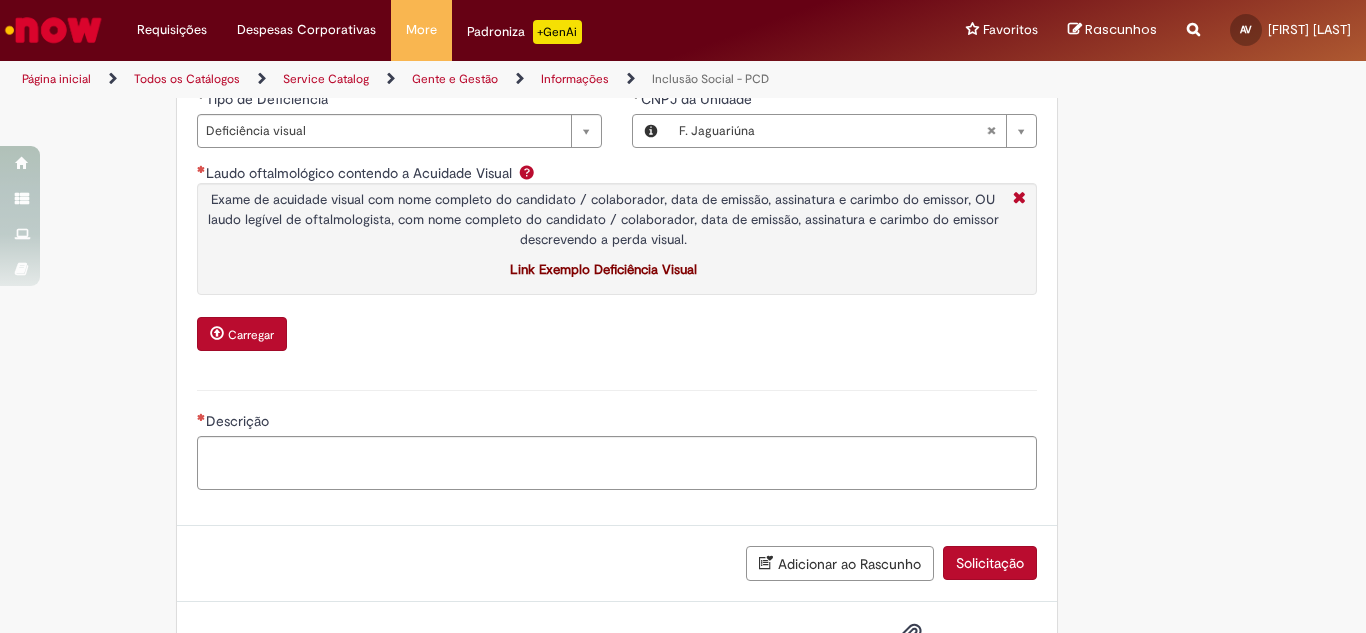 scroll, scrollTop: 1374, scrollLeft: 0, axis: vertical 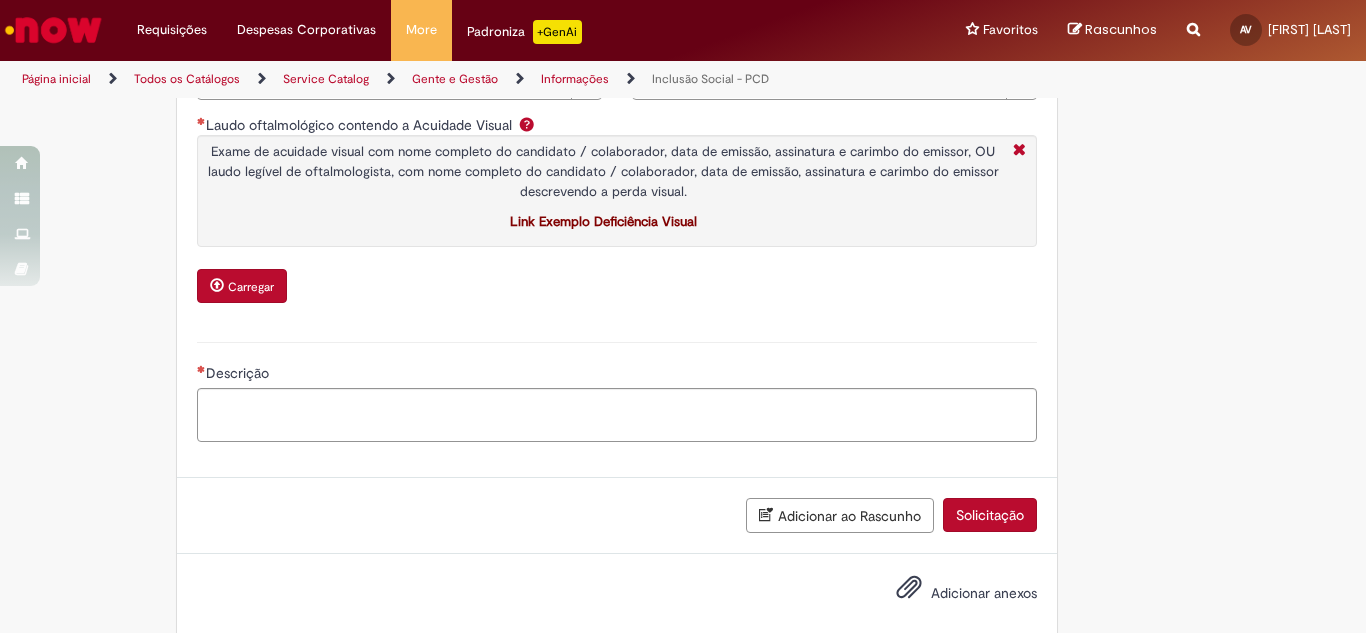 click on "Carregar" at bounding box center [251, 287] 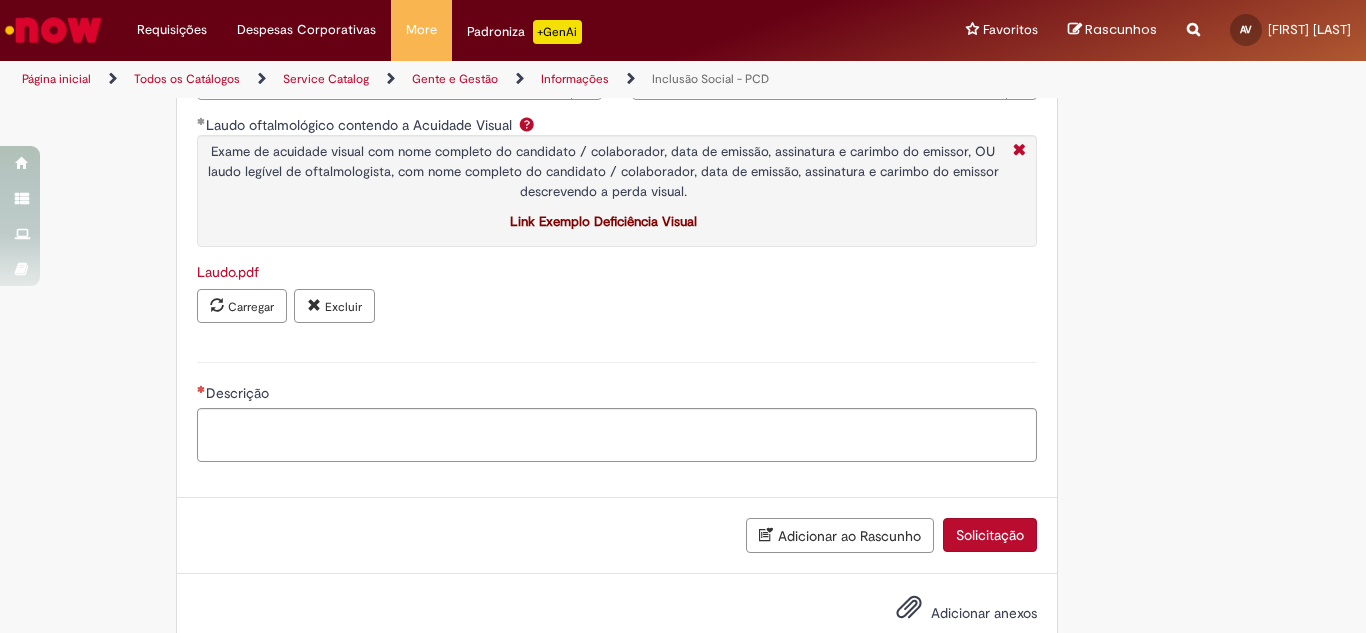 click on "Descrição" at bounding box center (617, 395) 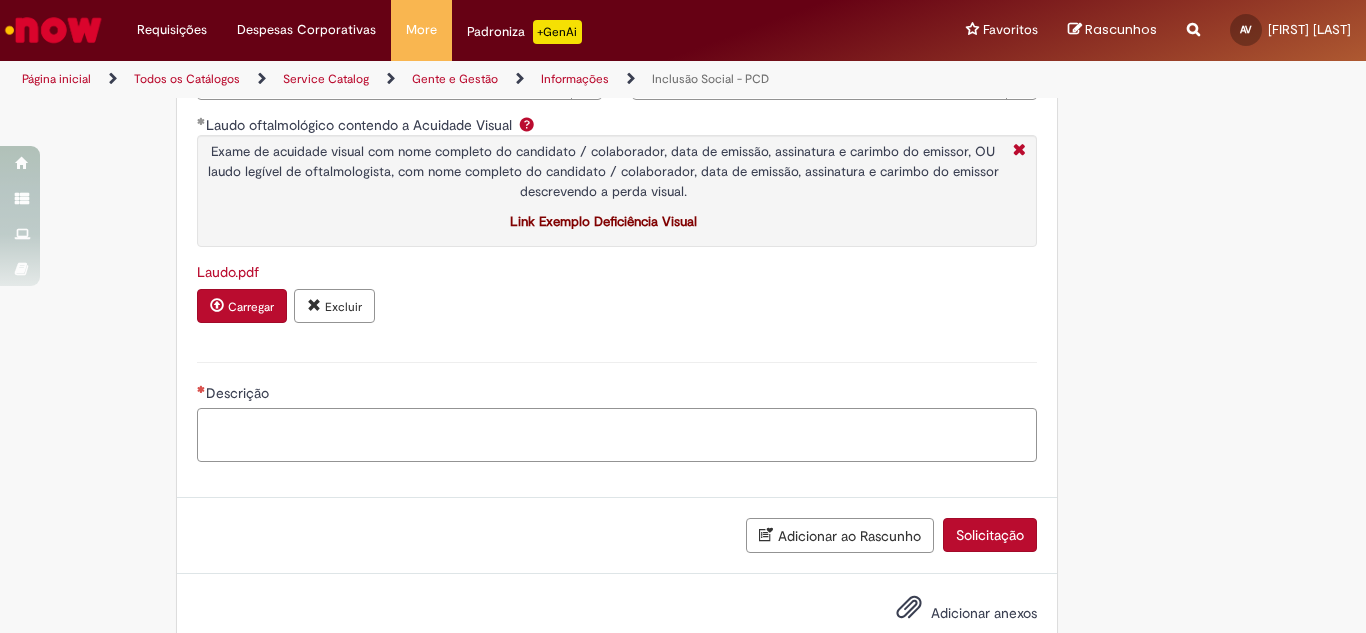 click on "Descrição" at bounding box center (617, 435) 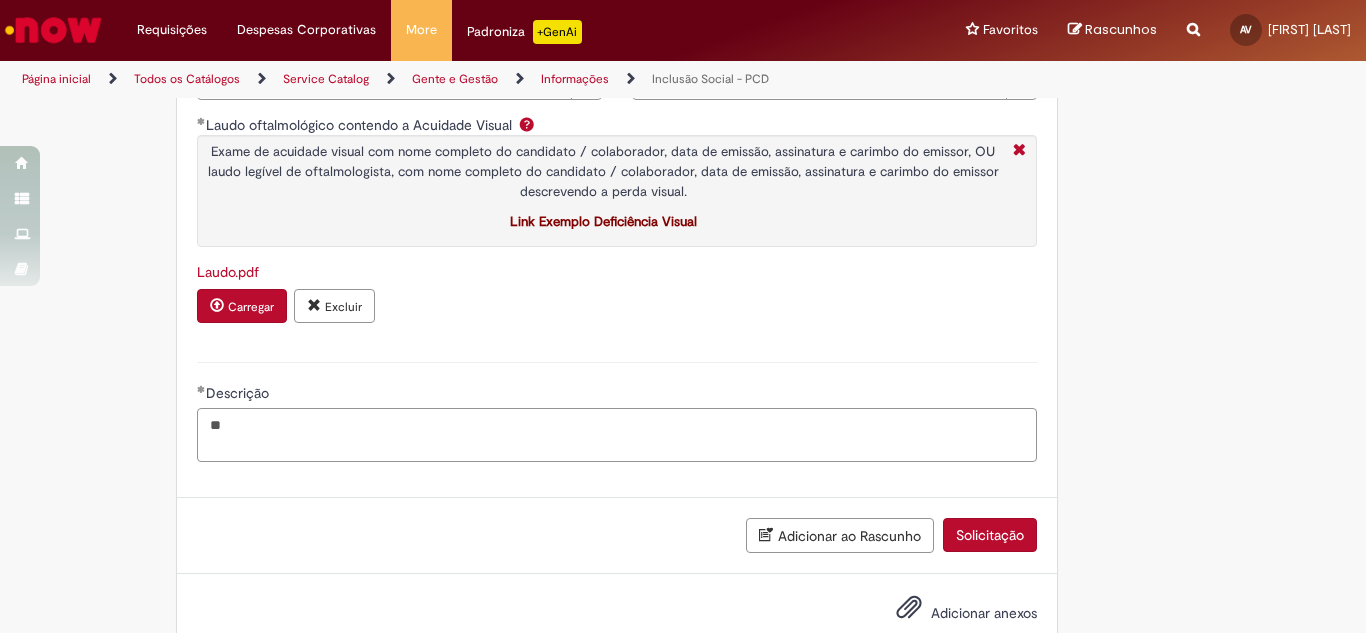 type on "*" 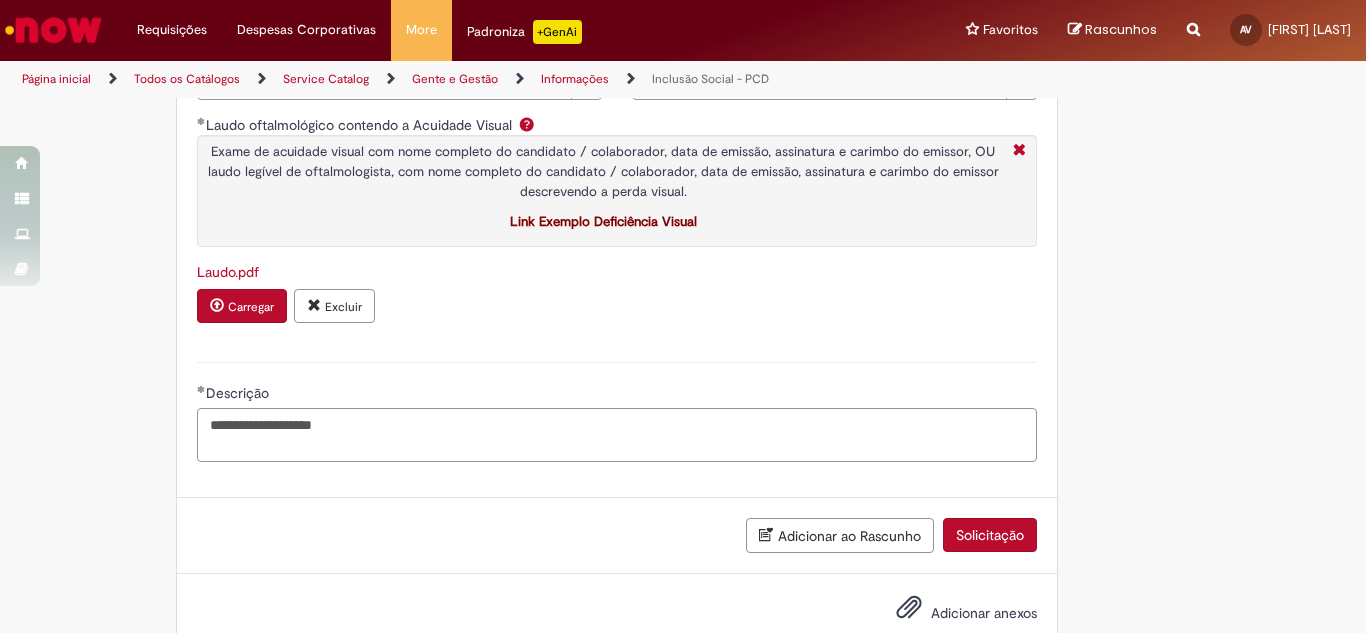 type on "**********" 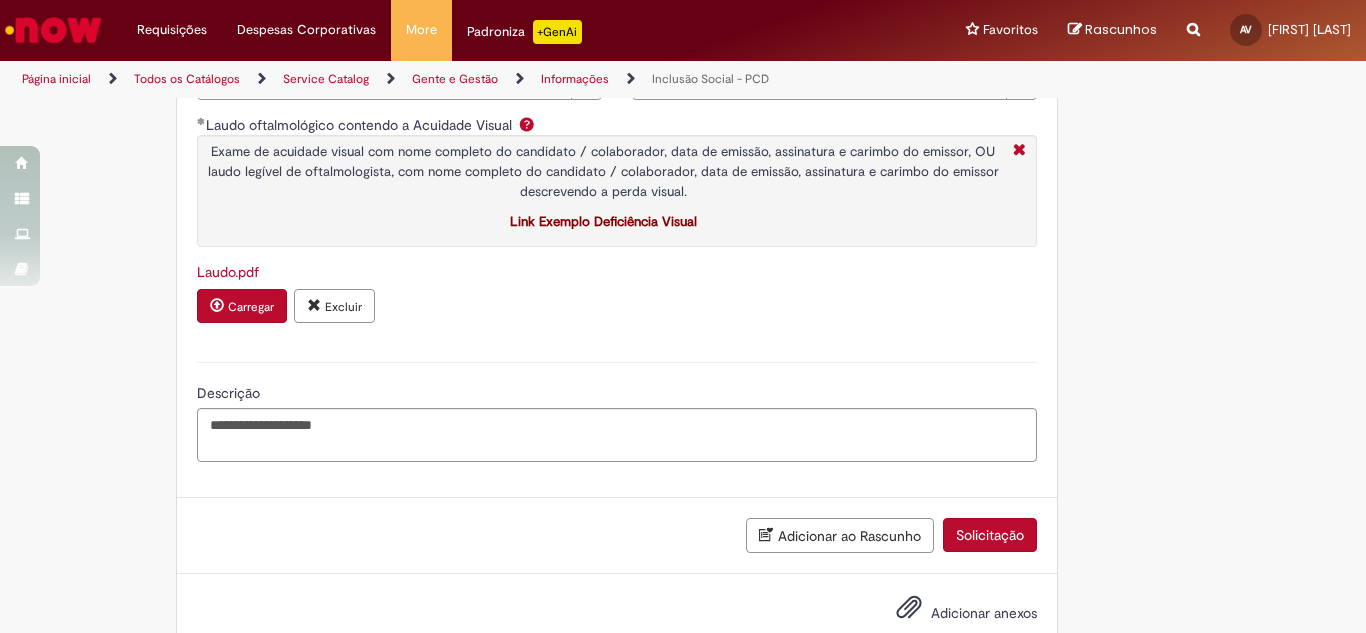 click on "Solicitação" at bounding box center [990, 535] 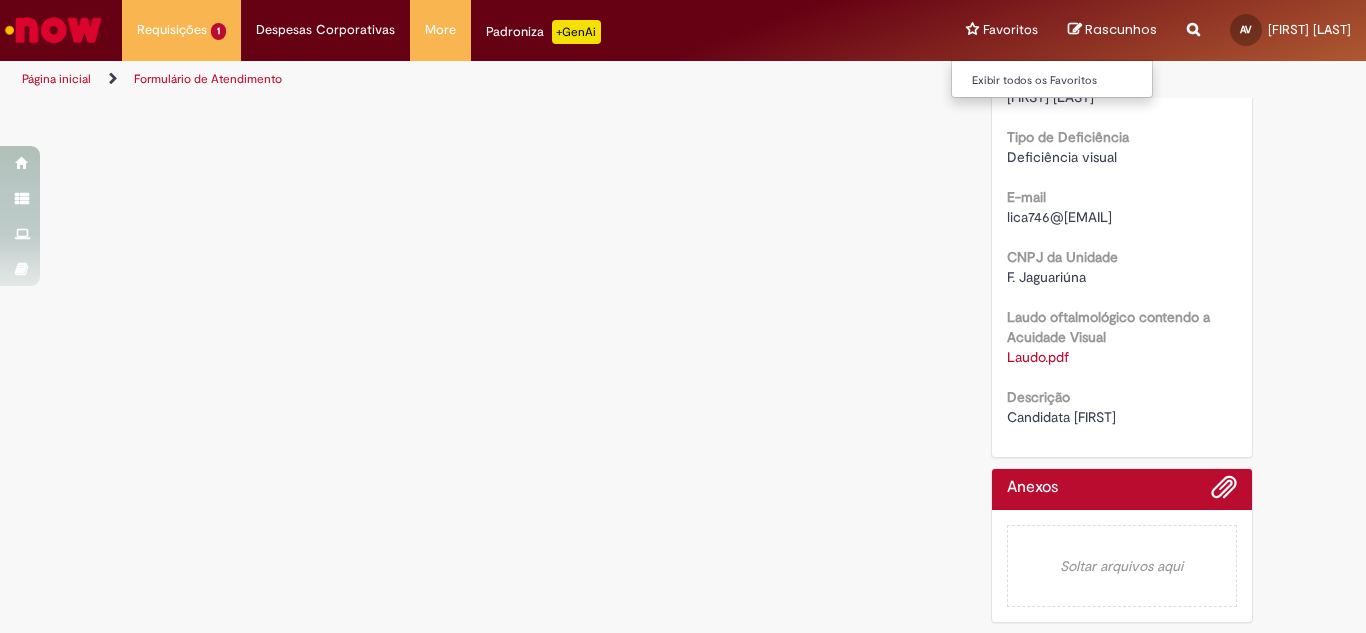 scroll, scrollTop: 0, scrollLeft: 0, axis: both 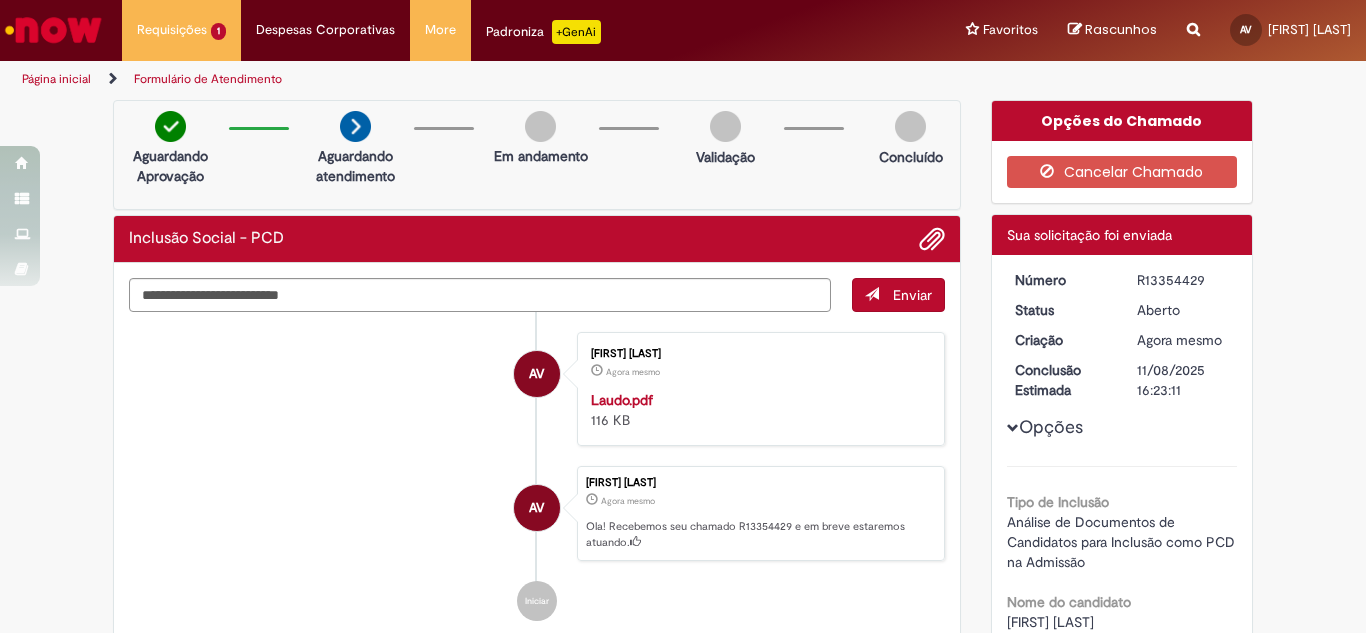 drag, startPoint x: 1119, startPoint y: 281, endPoint x: 1208, endPoint y: 277, distance: 89.08984 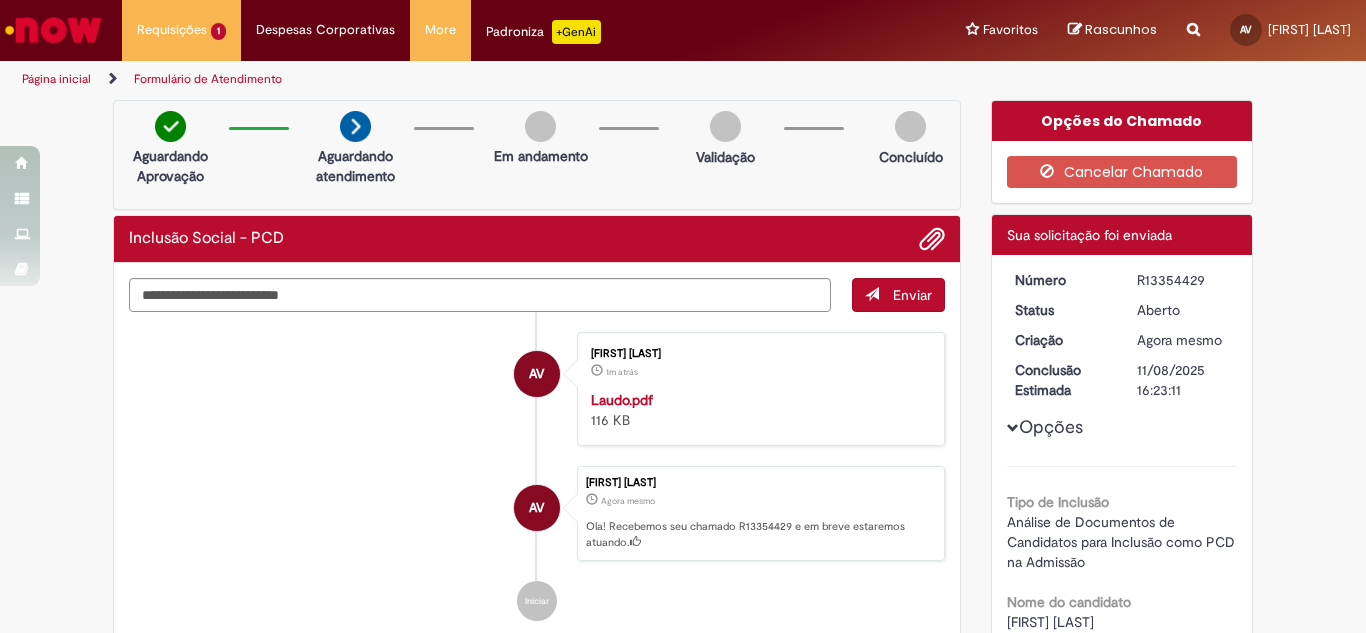 click on "Verificar Código de Barras
Aguardando Aprovação
Aguardando atendimento
Em andamento
Validação
Concluído
Inclusão Social - PCD
Enviar
AV
Aline VelosoCunhaMarcosTeixeira
1m atrás 1m atrás
Laudo.pdf  116 KB
AV" at bounding box center (683, 629) 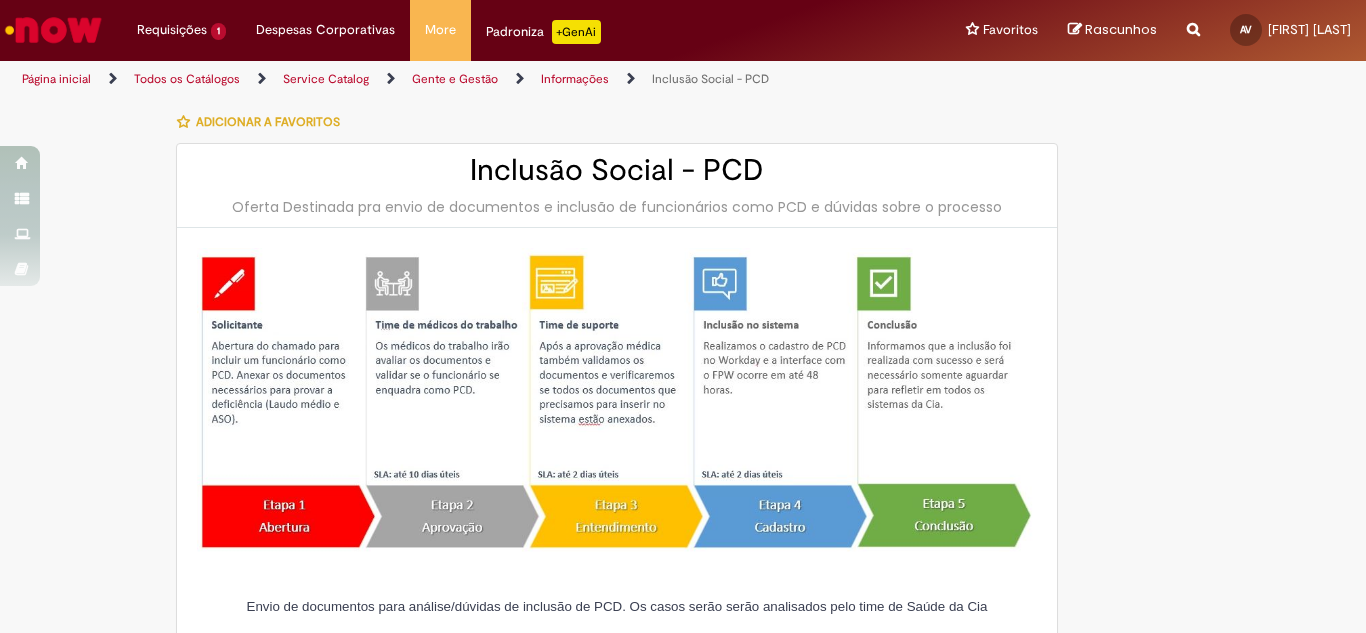 scroll, scrollTop: 0, scrollLeft: 0, axis: both 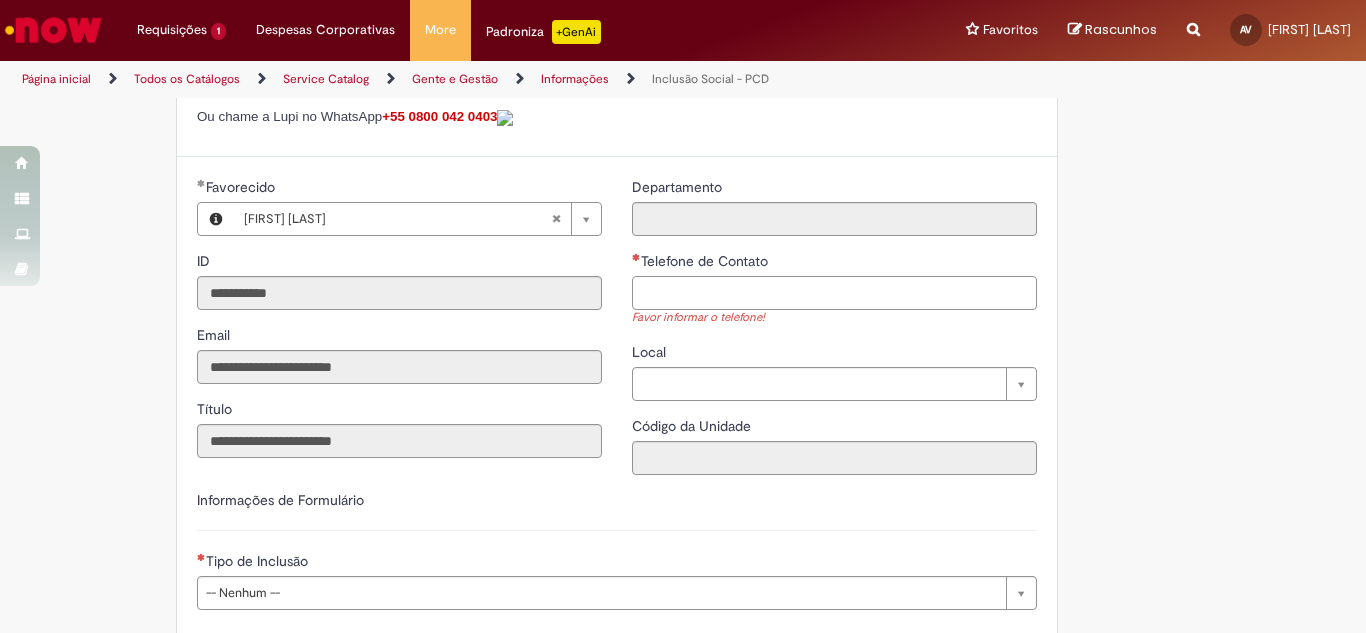 click on "Telefone de Contato" at bounding box center (834, 293) 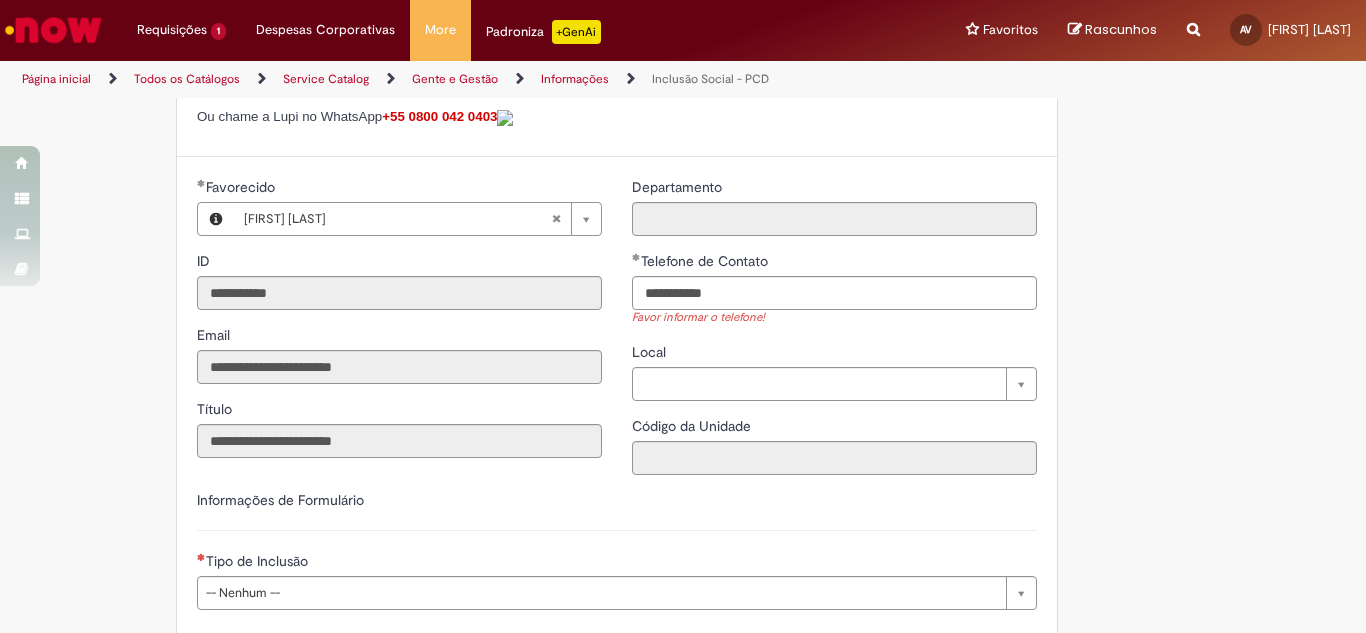 click on "**********" at bounding box center (683, 233) 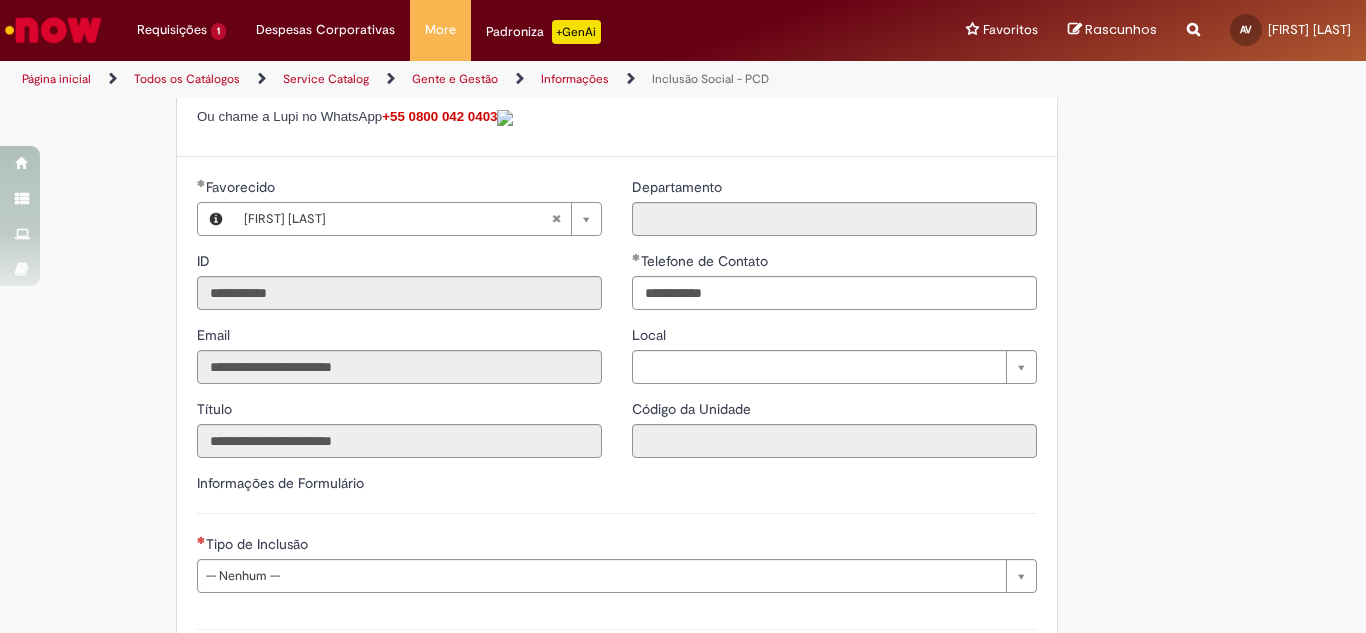 type on "**********" 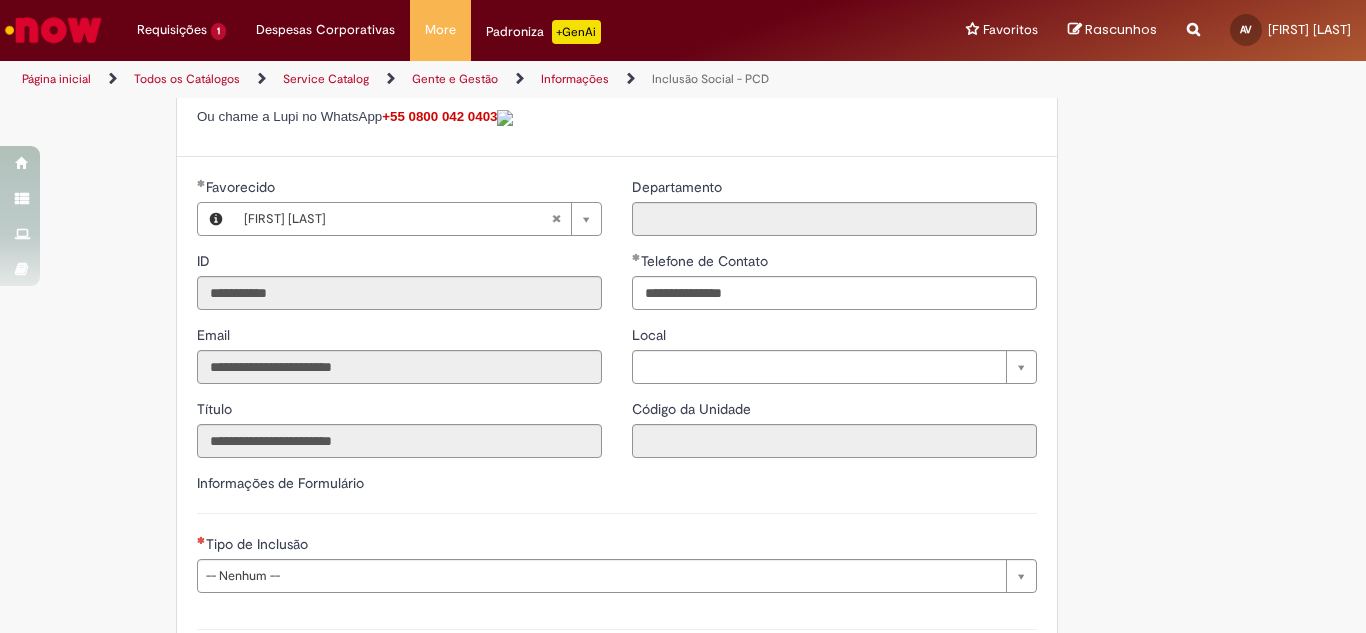scroll, scrollTop: 800, scrollLeft: 0, axis: vertical 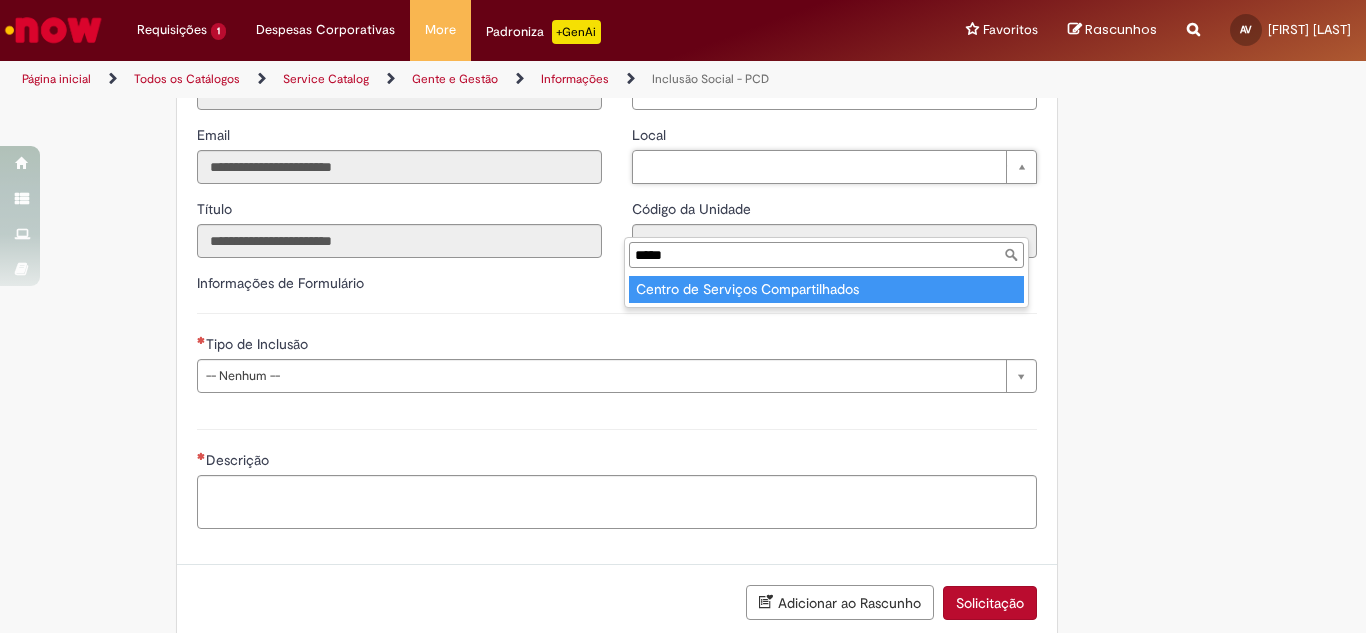 type on "*****" 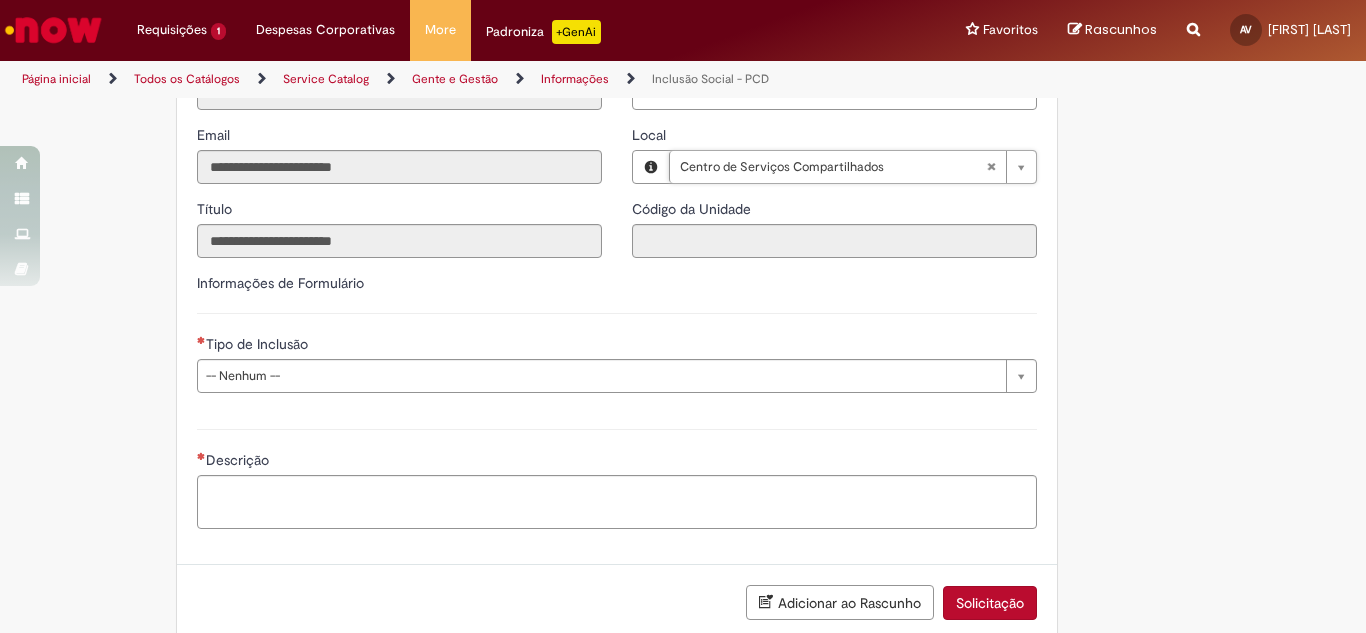 type on "****" 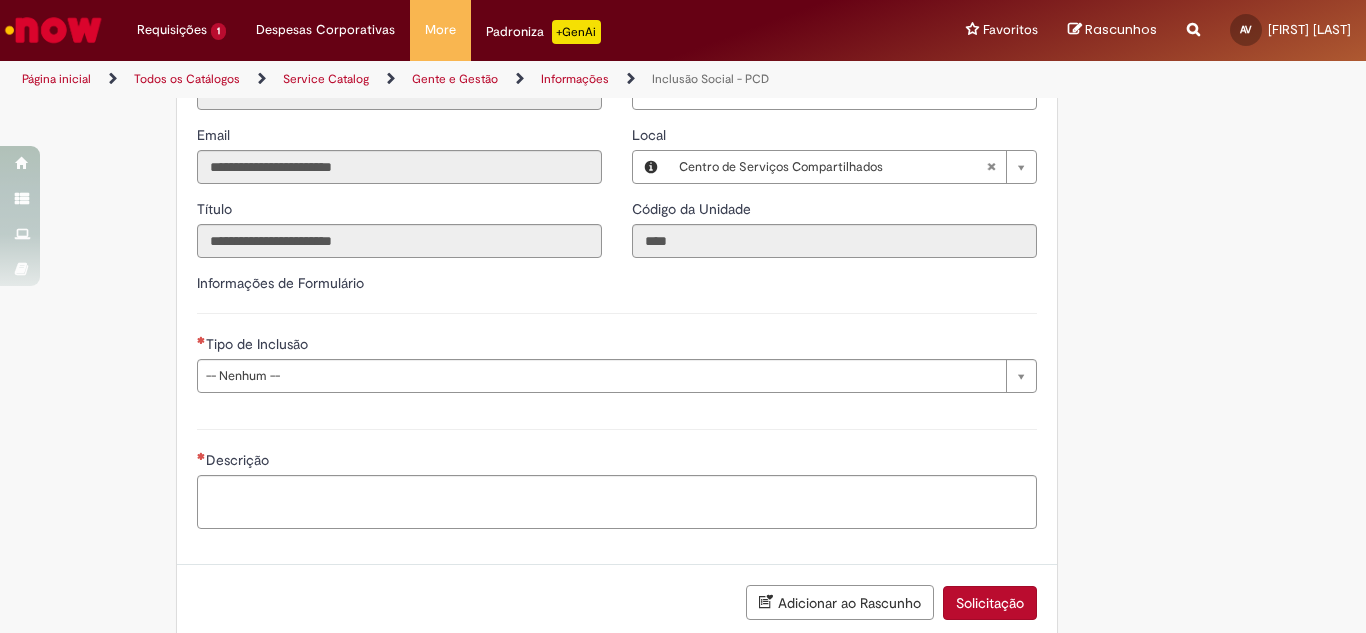 click on "**********" at bounding box center (683, 25) 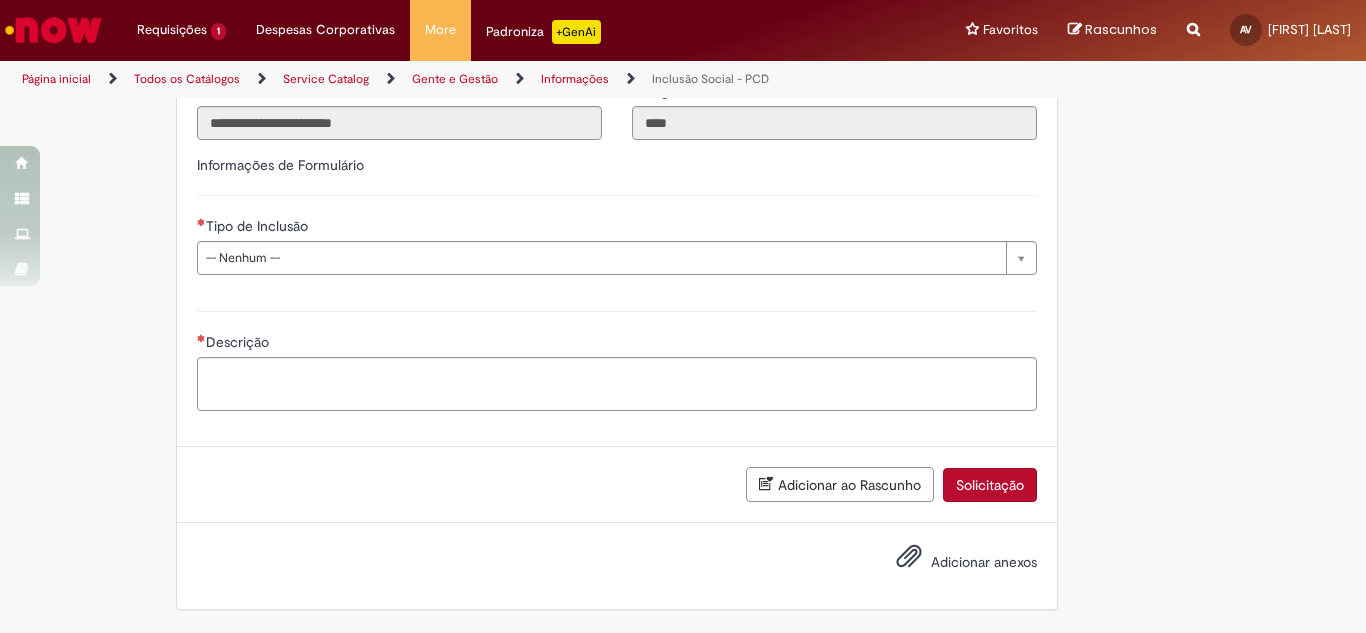 scroll, scrollTop: 974, scrollLeft: 0, axis: vertical 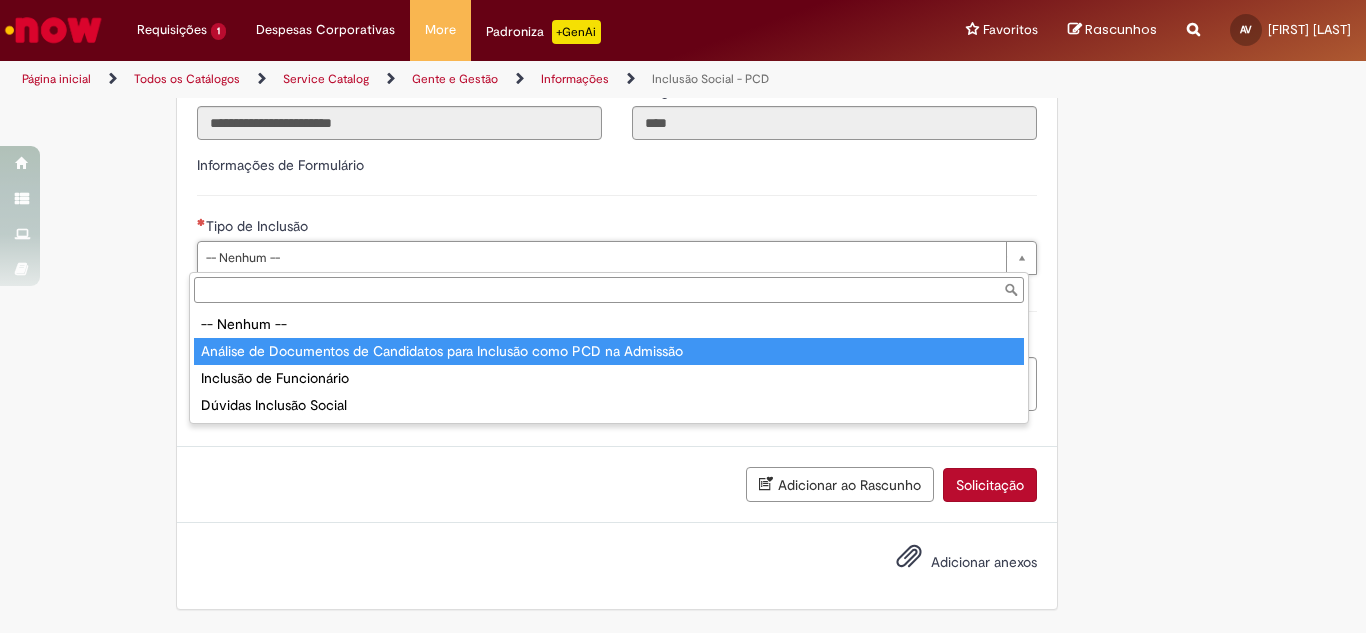 type on "**********" 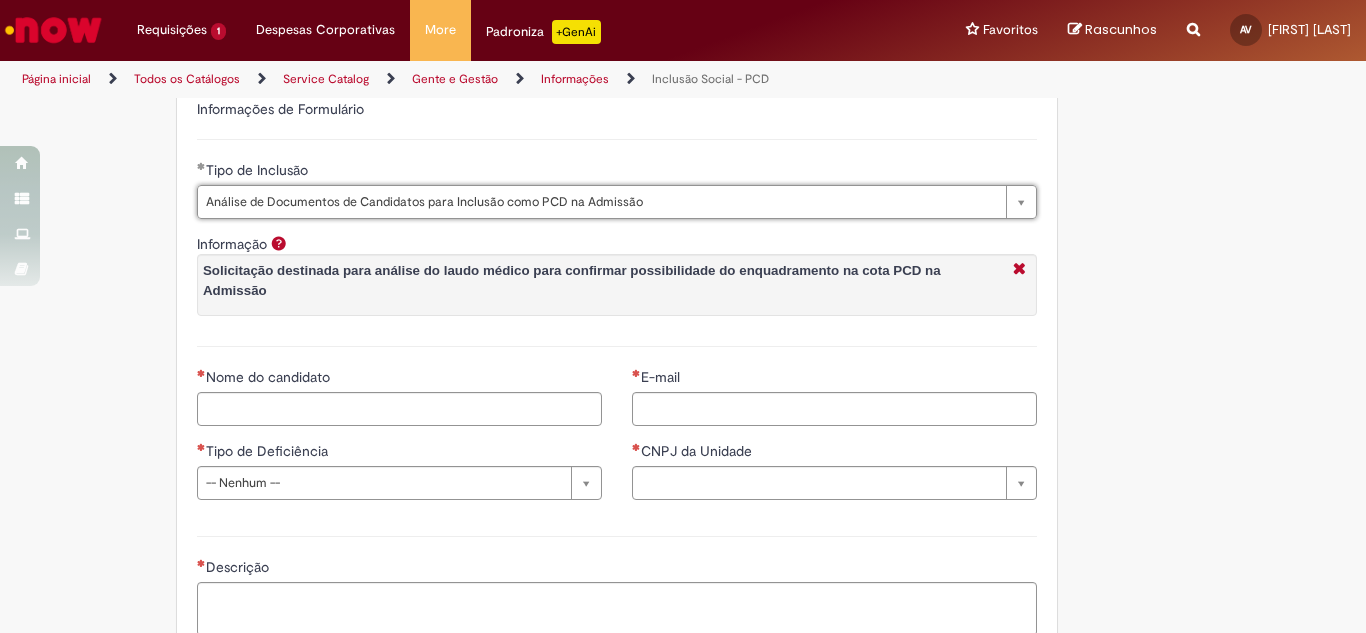 click on "**********" at bounding box center [683, -9] 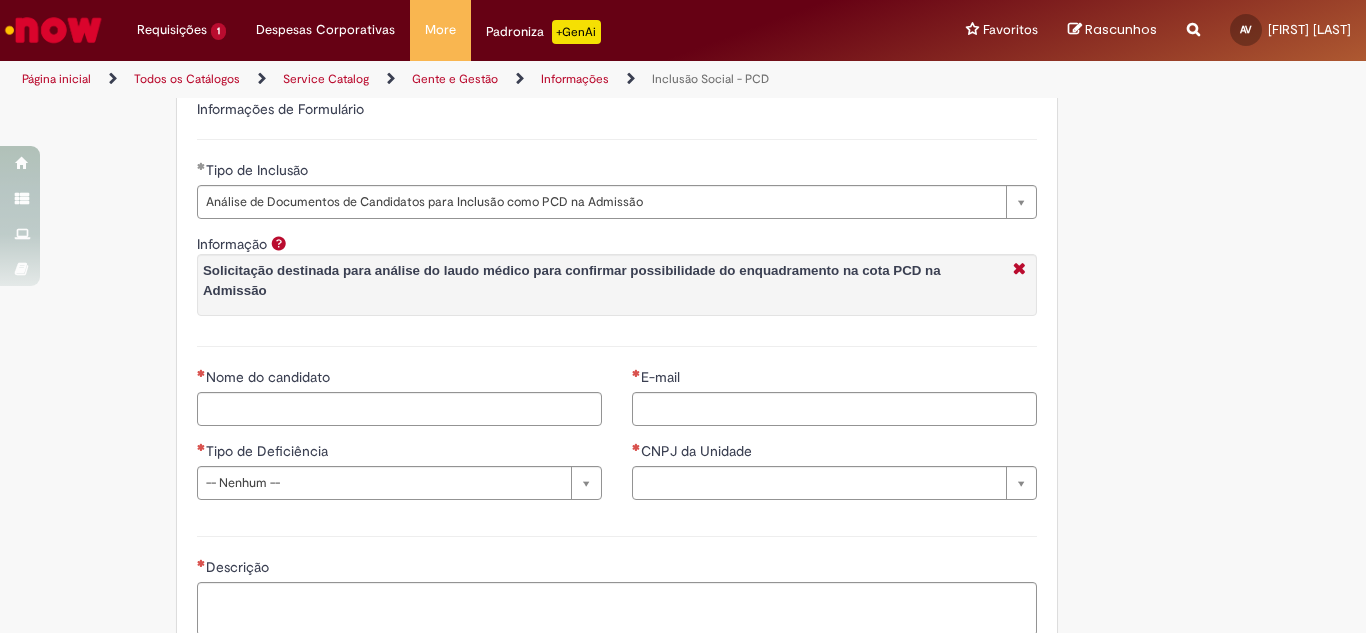scroll, scrollTop: 1174, scrollLeft: 0, axis: vertical 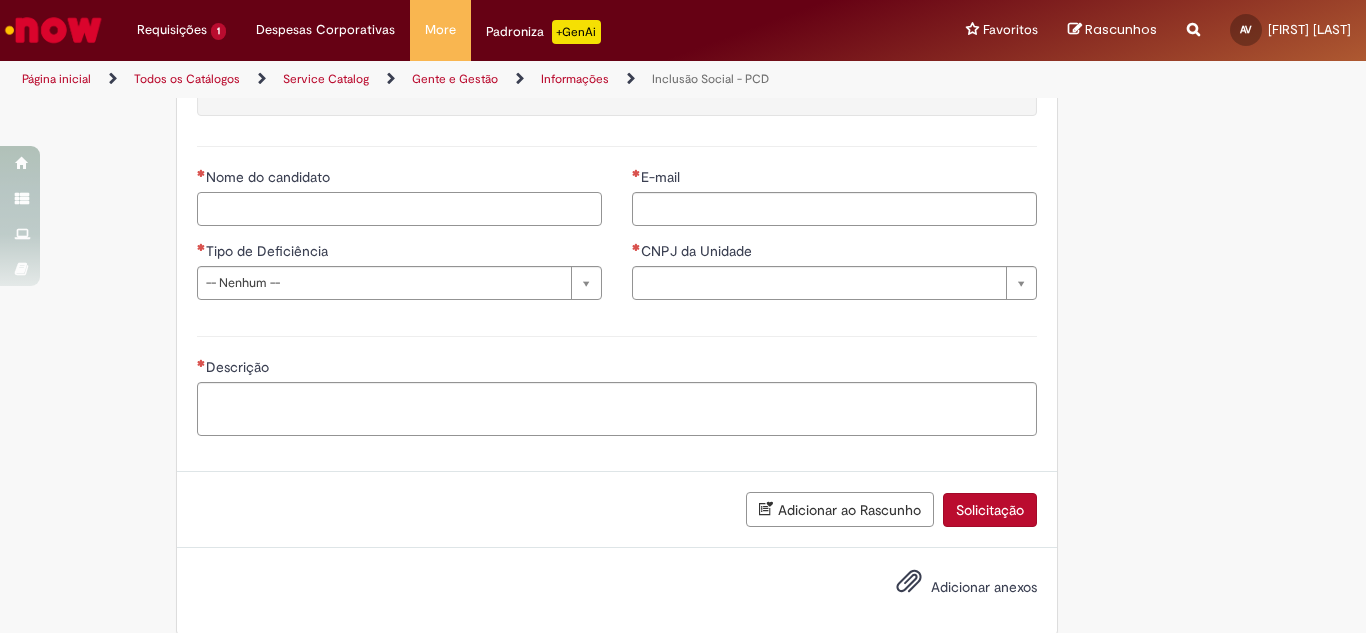 click on "Nome do candidato" at bounding box center [399, 209] 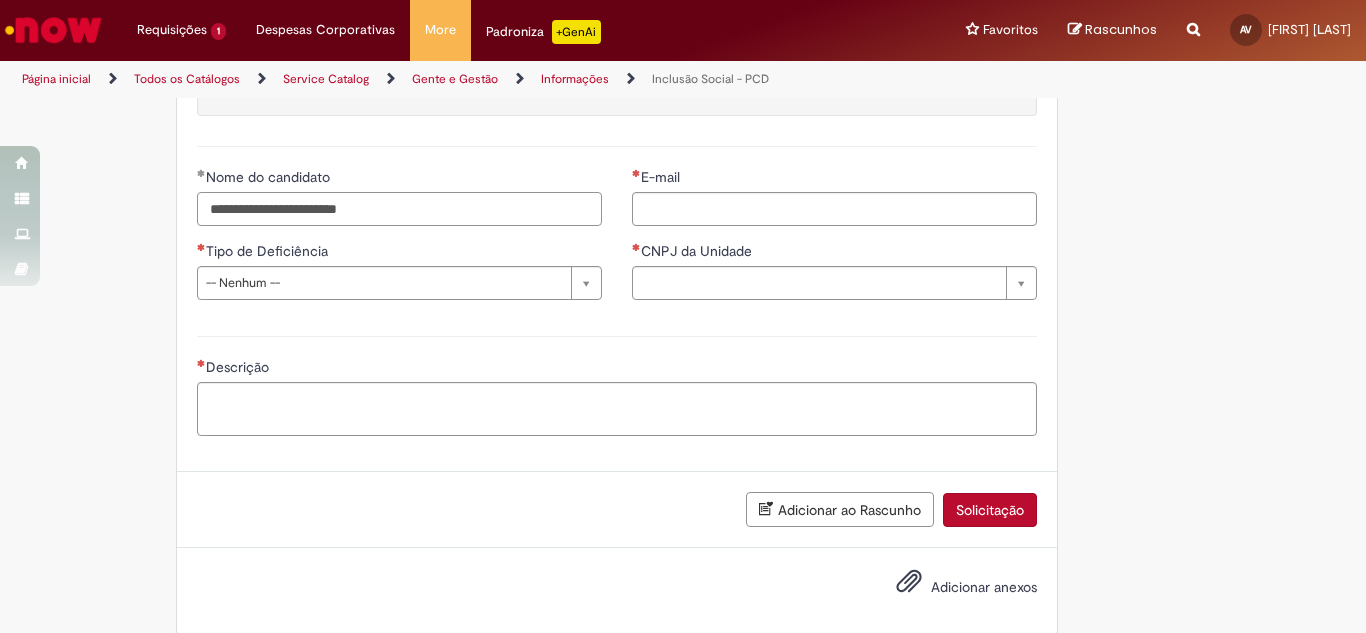 type on "**********" 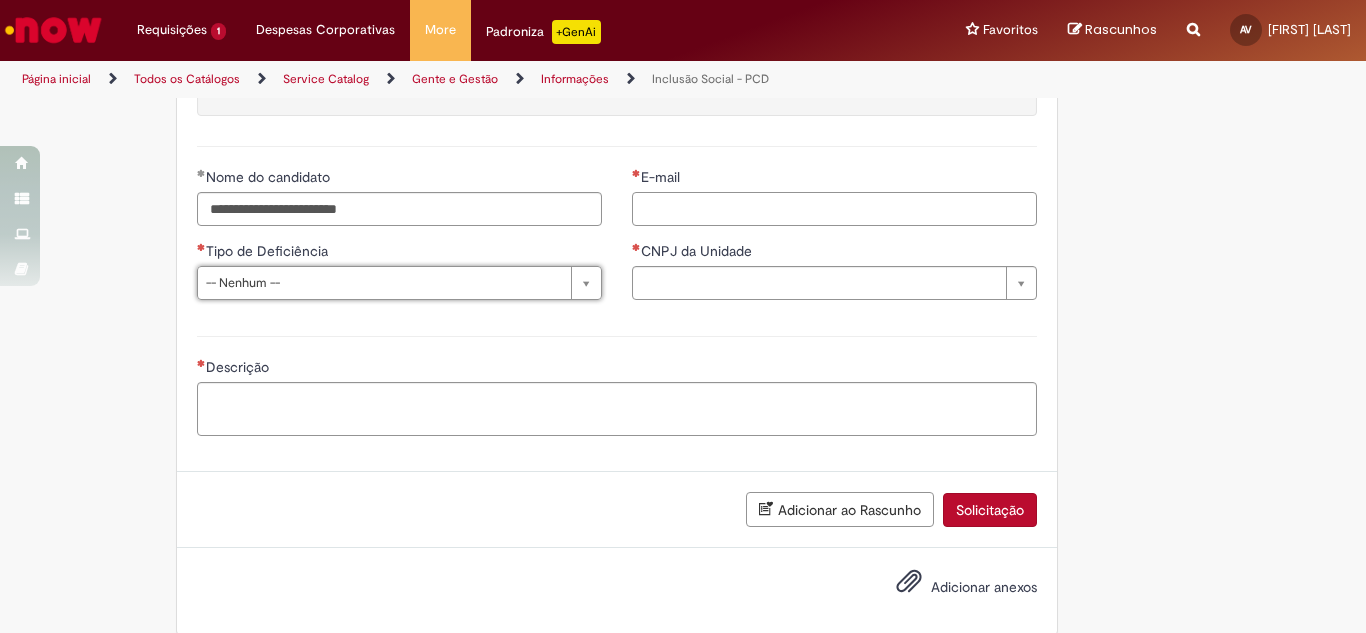click on "E-mail" at bounding box center (834, 209) 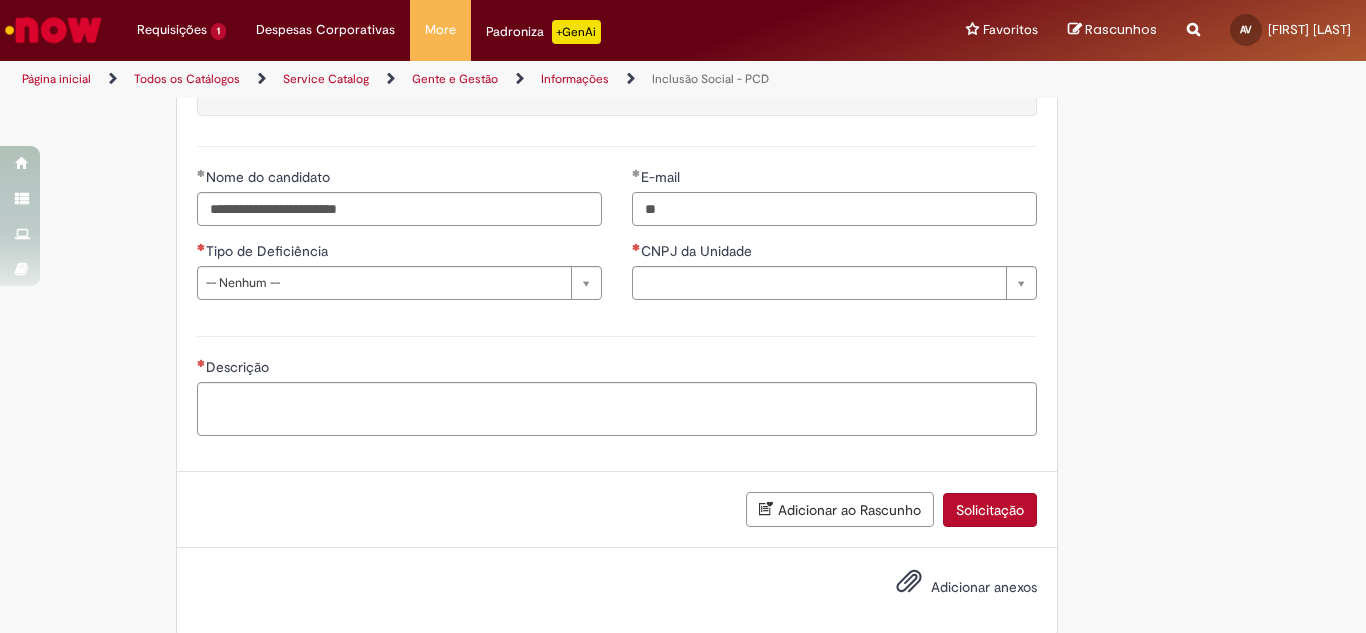 type on "*" 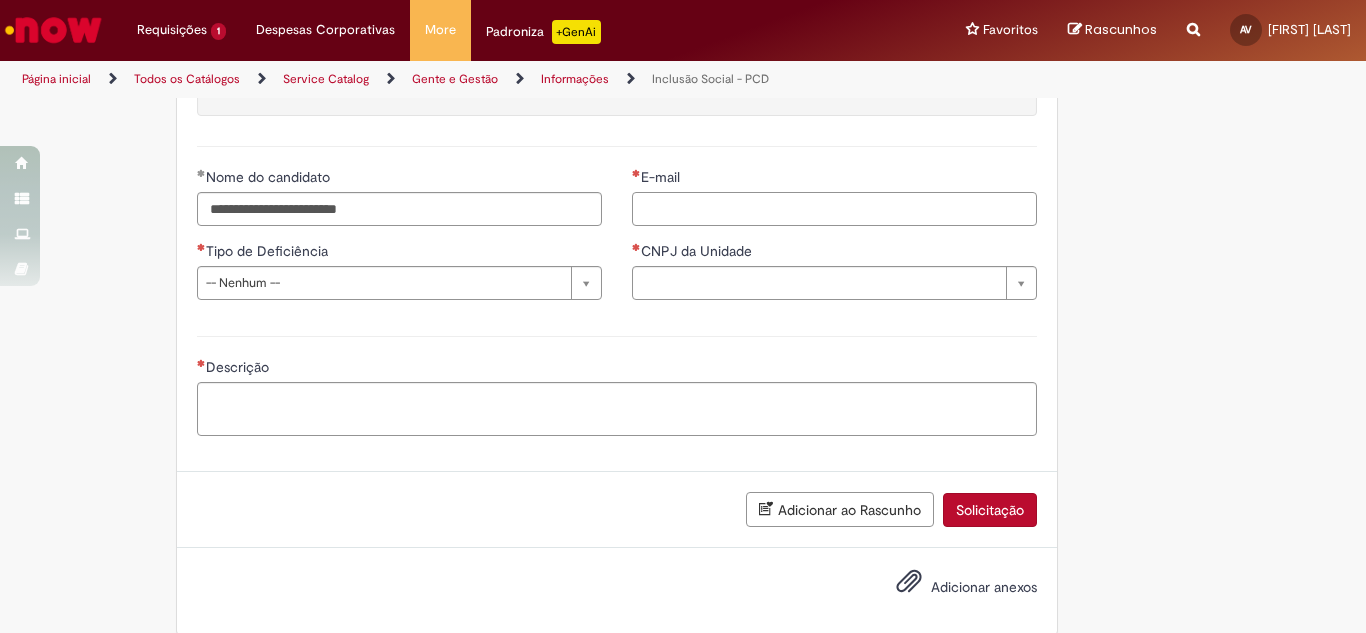 click on "E-mail" at bounding box center (834, 209) 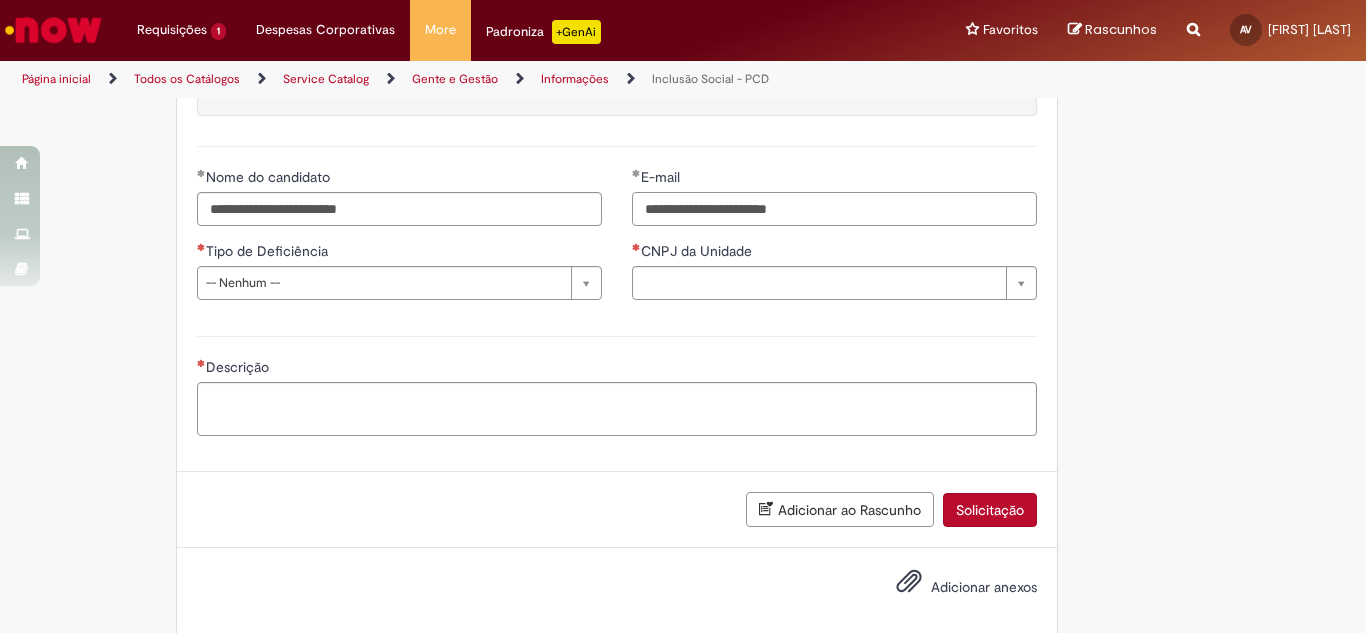 type on "**********" 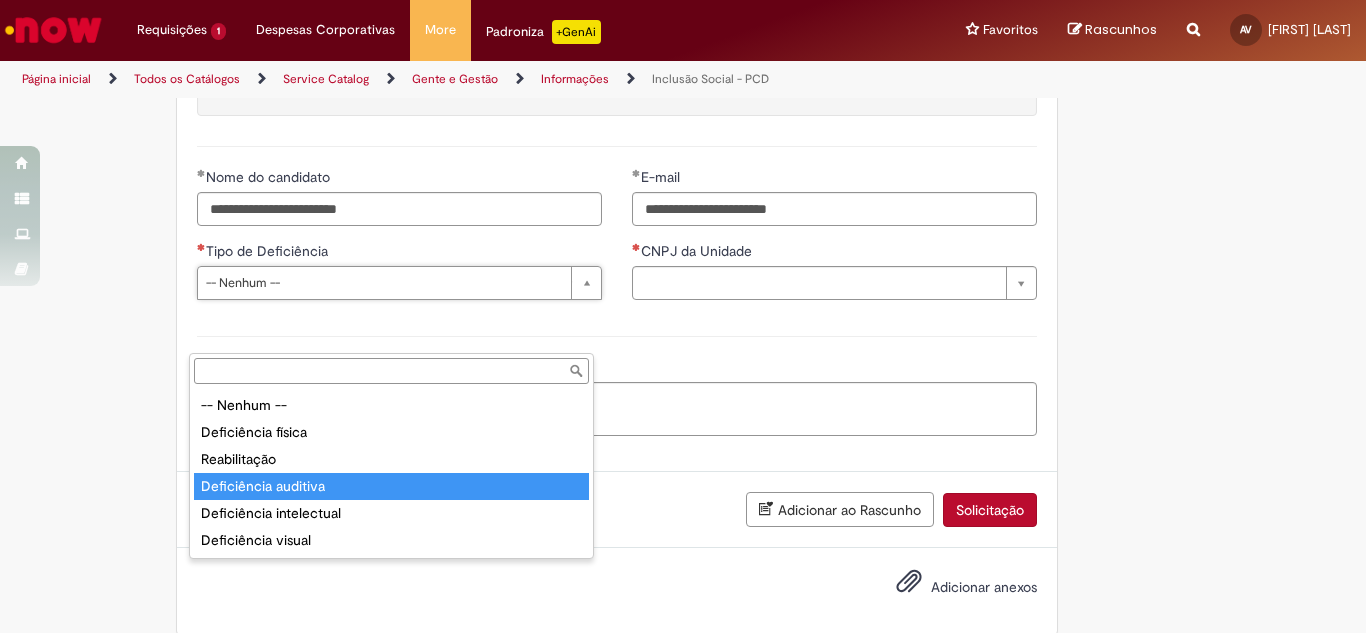 type on "**********" 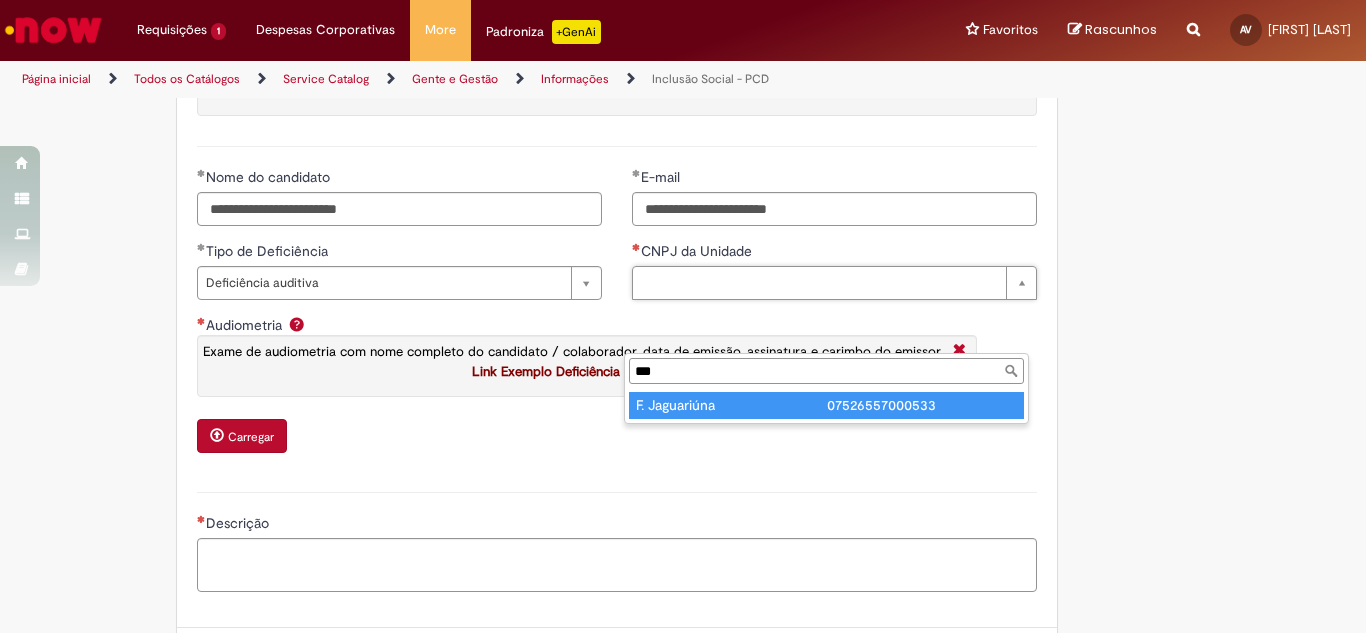 type on "***" 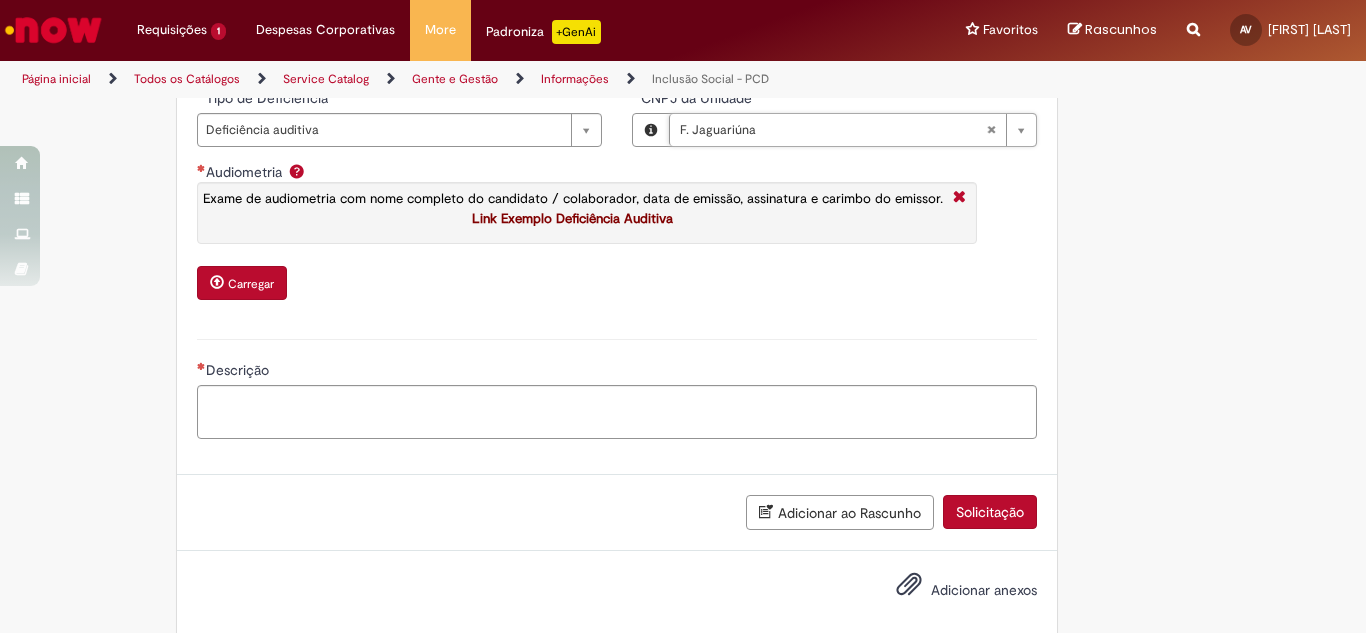 scroll, scrollTop: 1374, scrollLeft: 0, axis: vertical 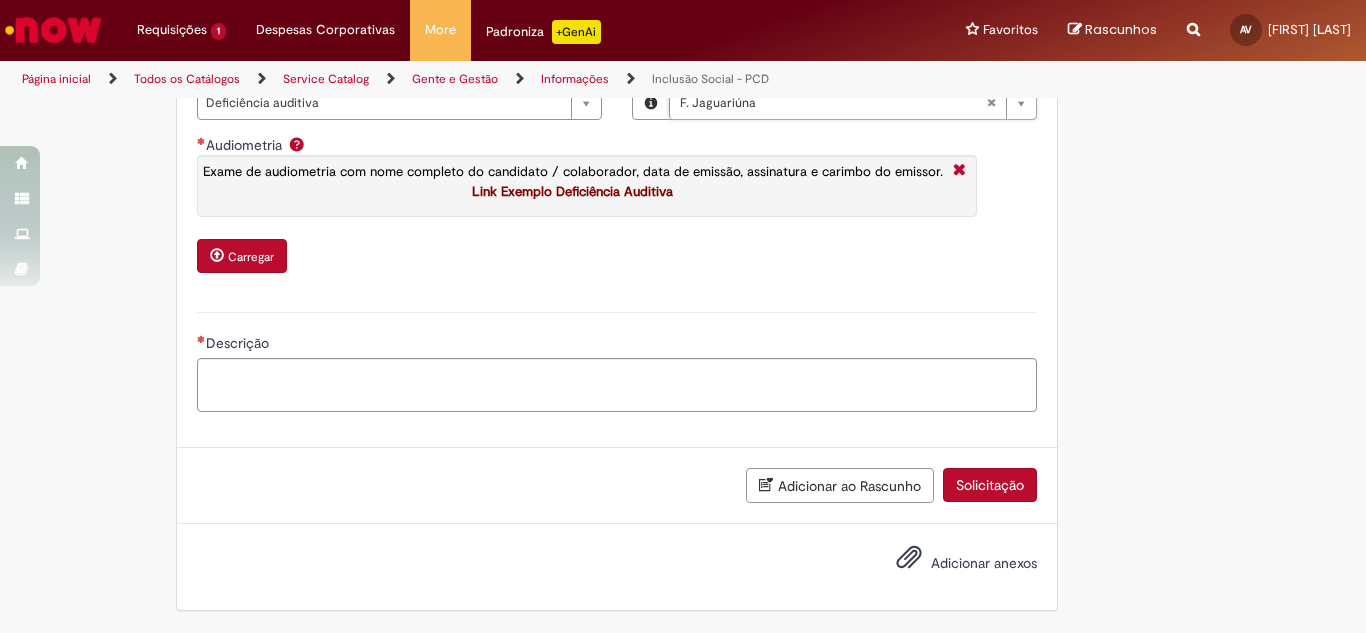 click on "Carregar" at bounding box center (251, 257) 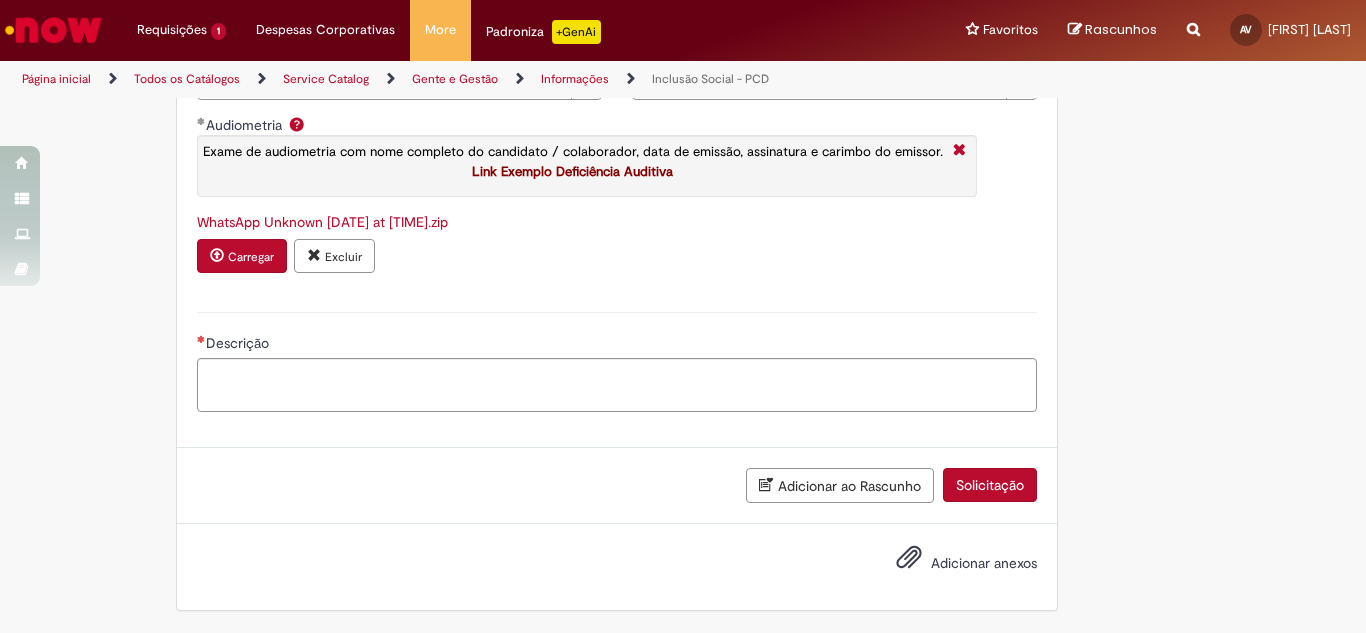 scroll, scrollTop: 1431, scrollLeft: 0, axis: vertical 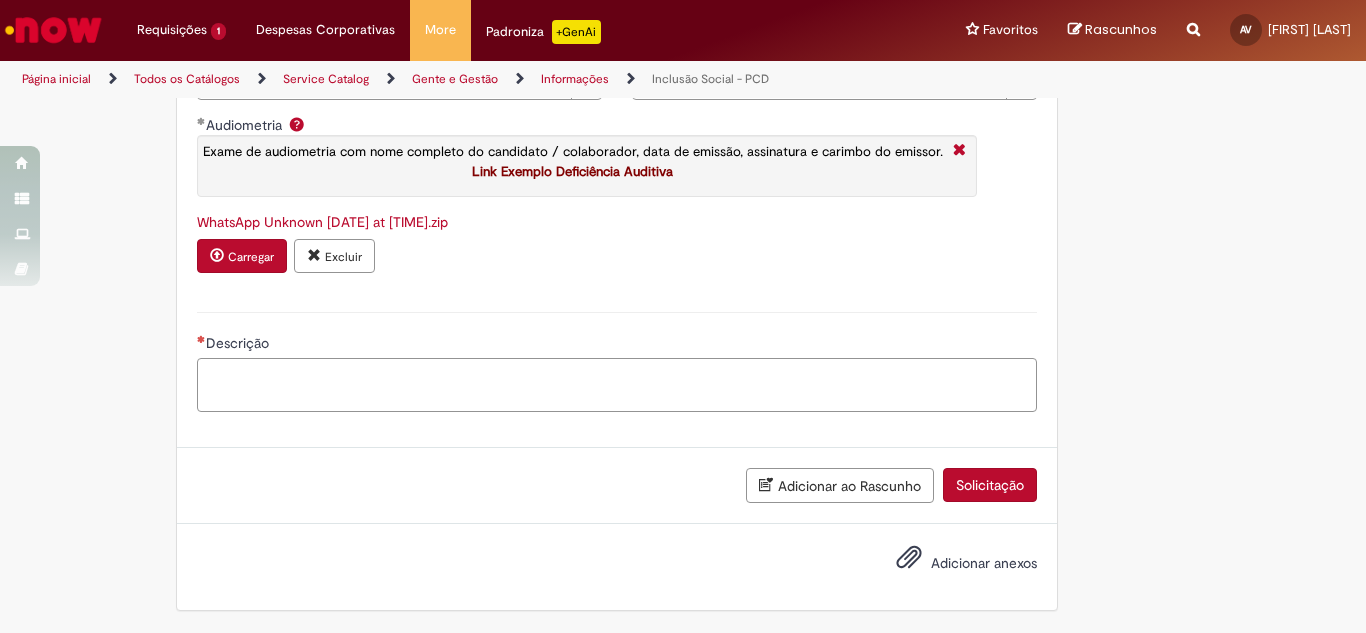 click on "Descrição" at bounding box center (617, 385) 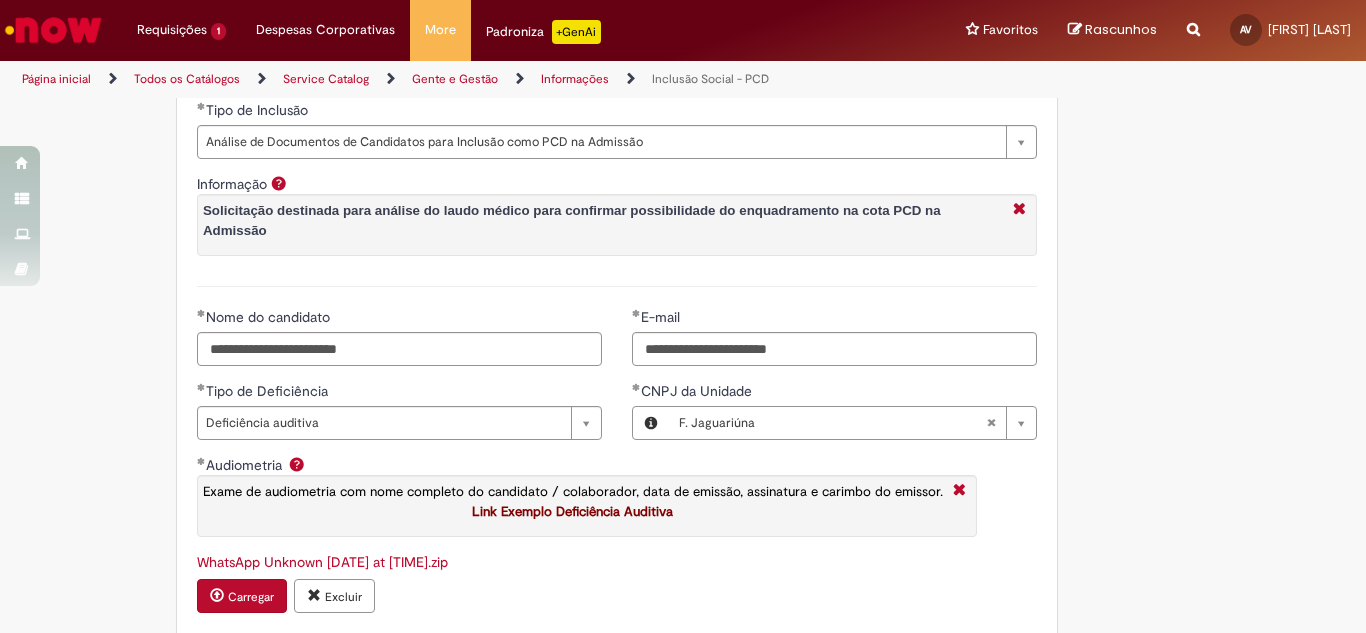 scroll, scrollTop: 1200, scrollLeft: 0, axis: vertical 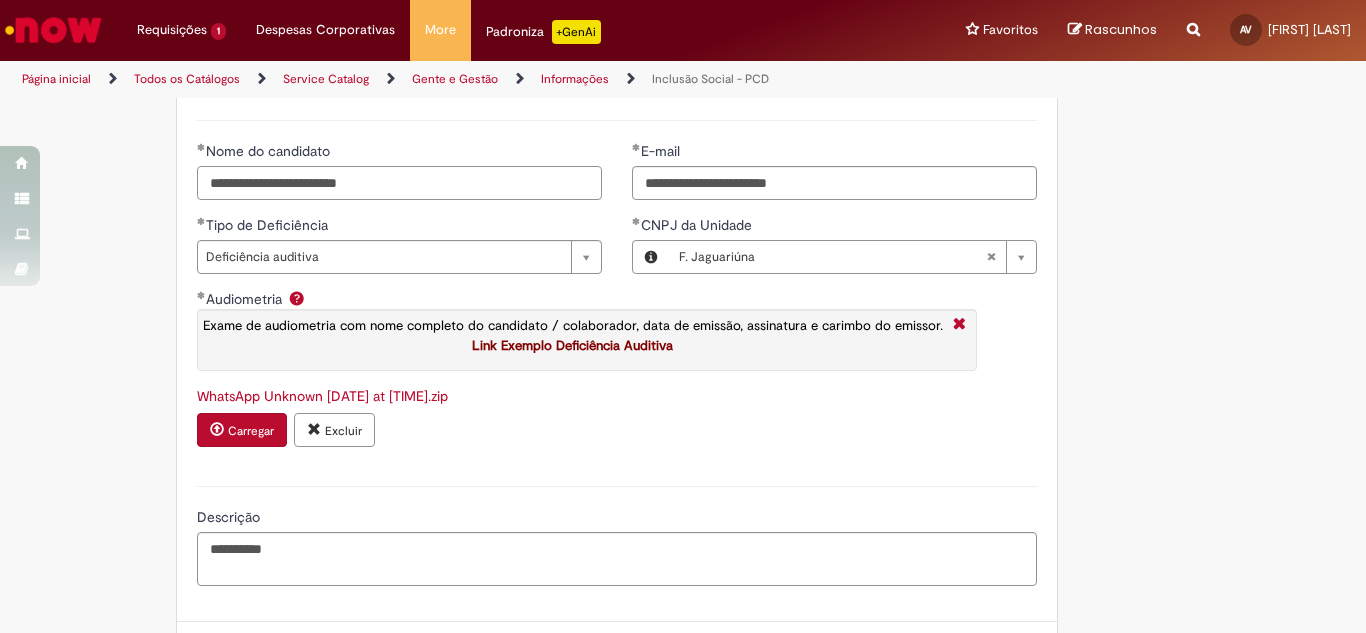 drag, startPoint x: 421, startPoint y: 232, endPoint x: 54, endPoint y: 225, distance: 367.06674 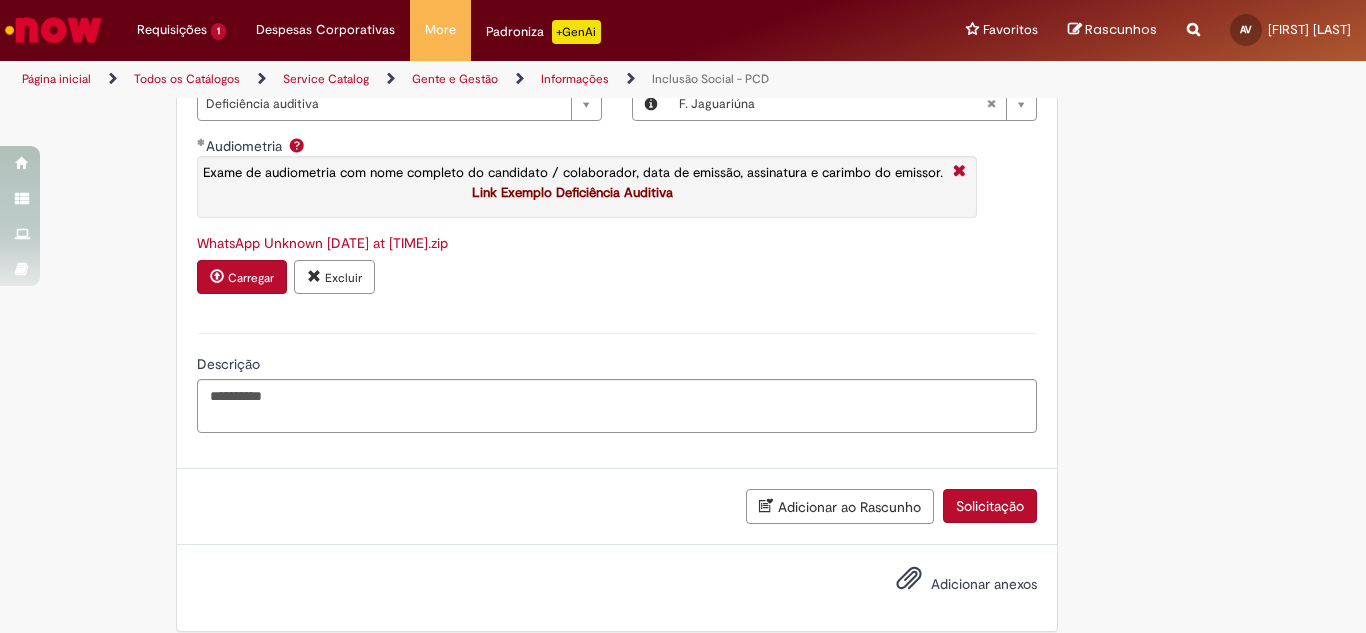 scroll, scrollTop: 1431, scrollLeft: 0, axis: vertical 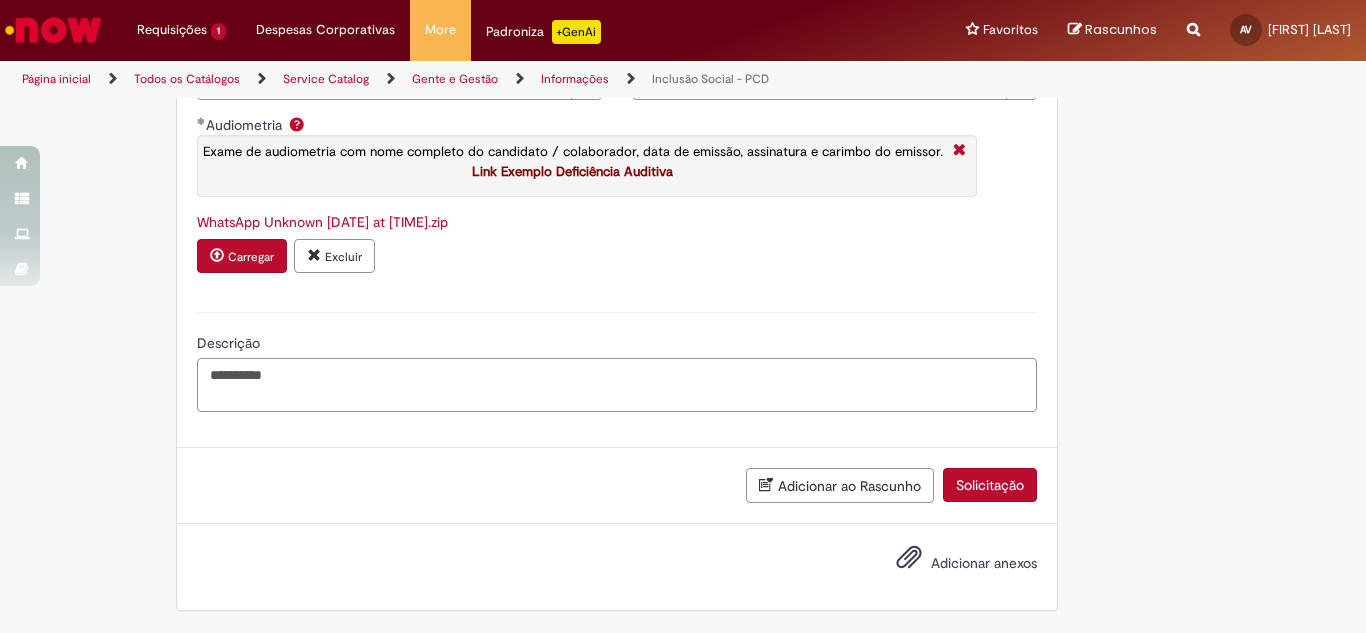 click on "*********" at bounding box center (617, 385) 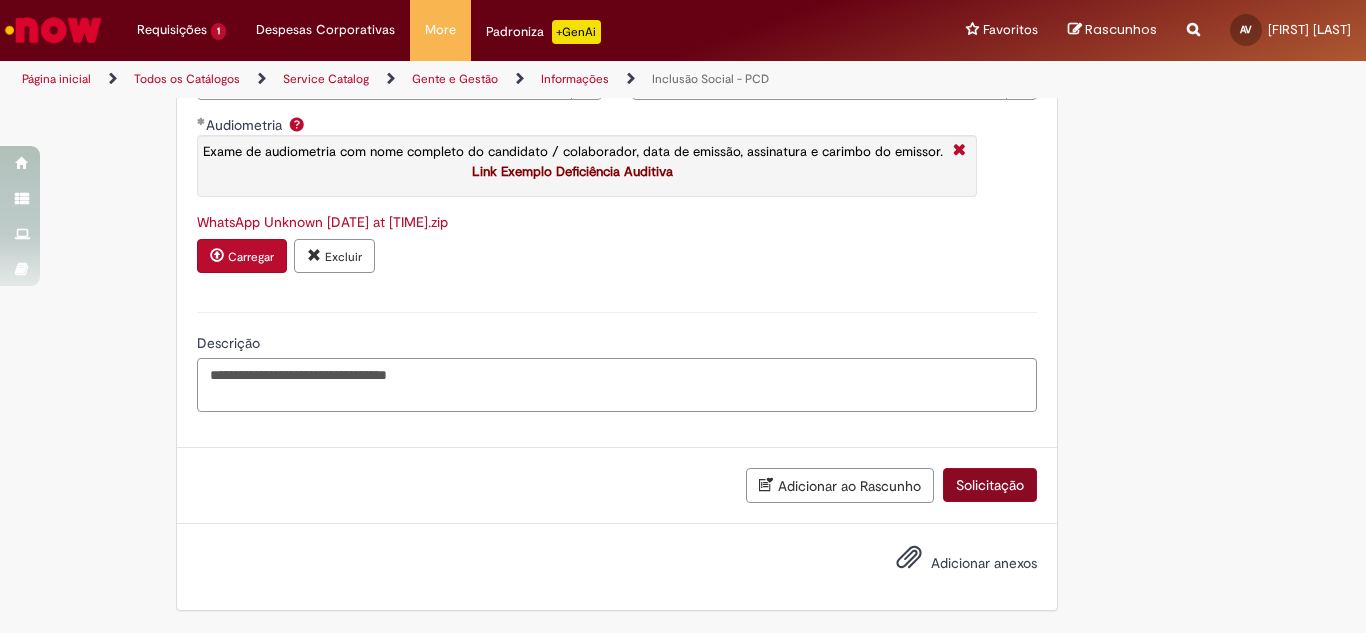 type on "**********" 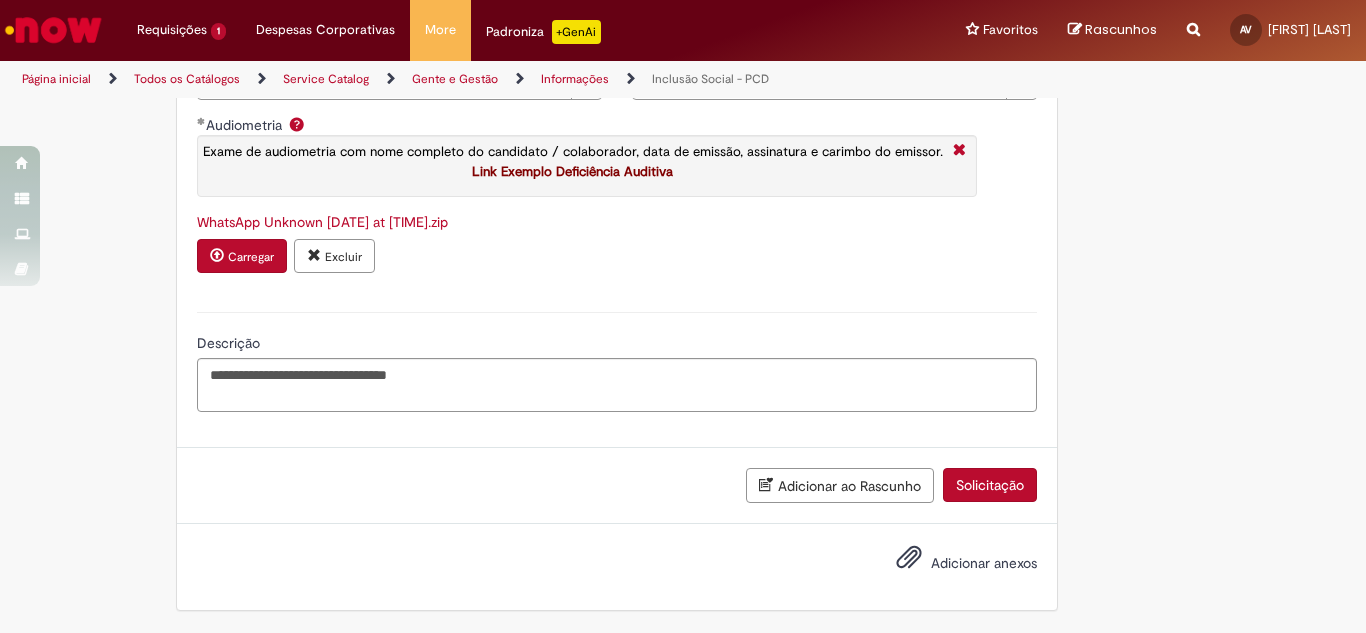 click on "Solicitação" at bounding box center [990, 485] 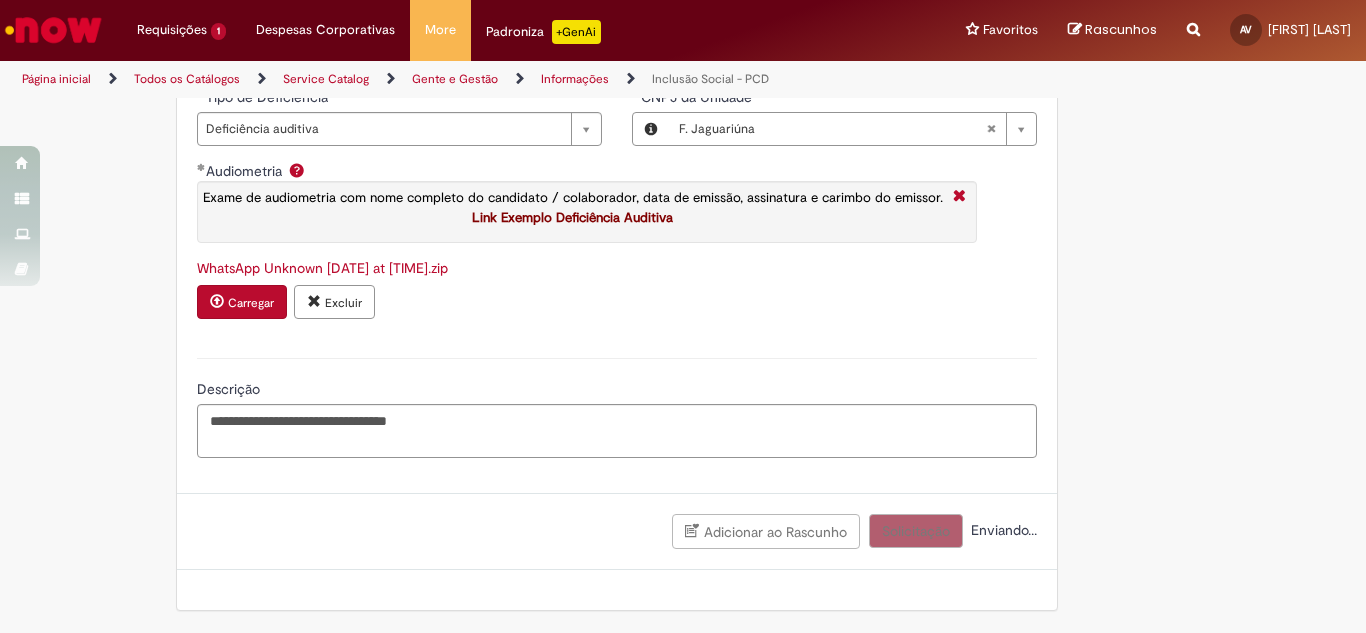 scroll, scrollTop: 1385, scrollLeft: 0, axis: vertical 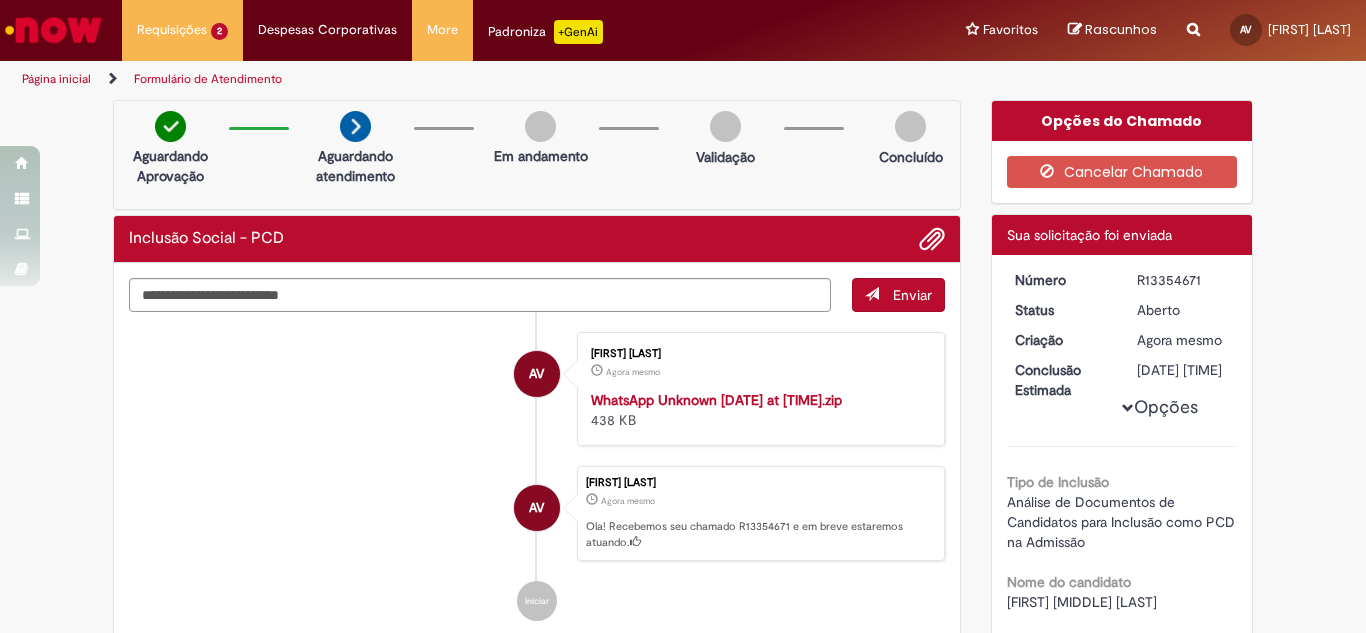 drag, startPoint x: 1131, startPoint y: 278, endPoint x: 1209, endPoint y: 277, distance: 78.00641 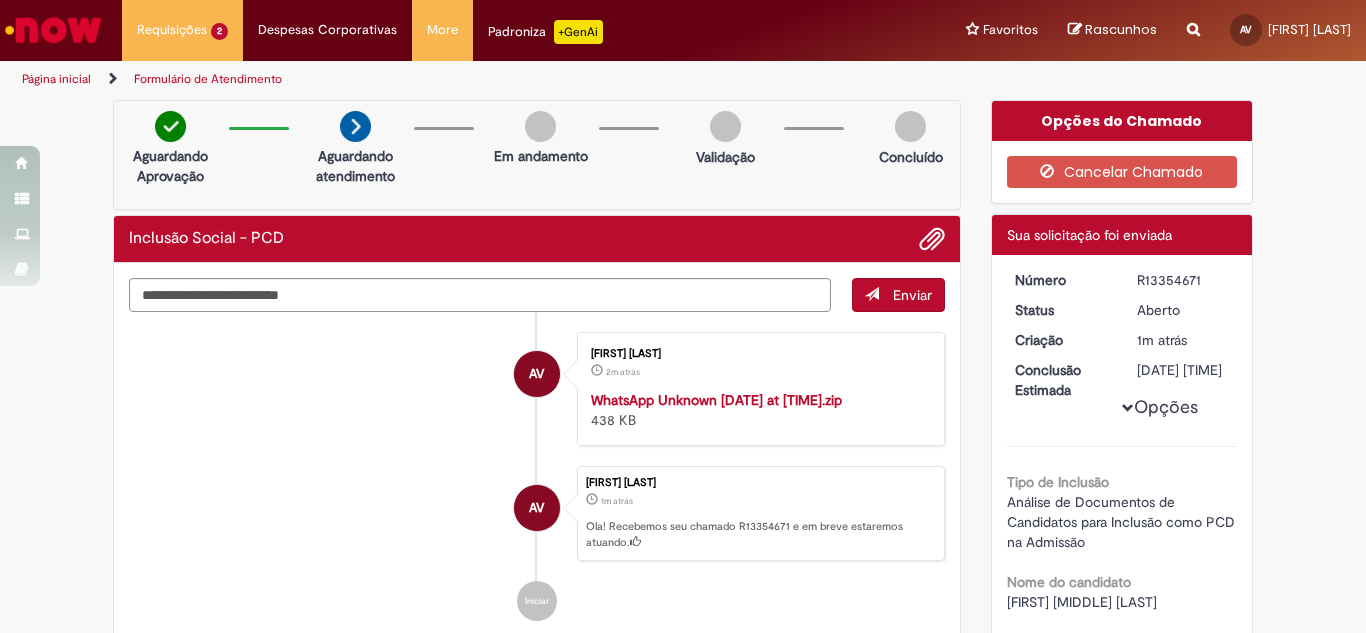 click on "Verificar Código de Barras
Aguardando Aprovação
Aguardando atendimento
Em andamento
Validação
Concluído
Inclusão Social - PCD
Enviar
AV
[FIRST] [LAST]
2m atrás 2 minutos atrás
WhatsApp Unknown [DATE] at [TIME].zip  438 KB" at bounding box center [683, 619] 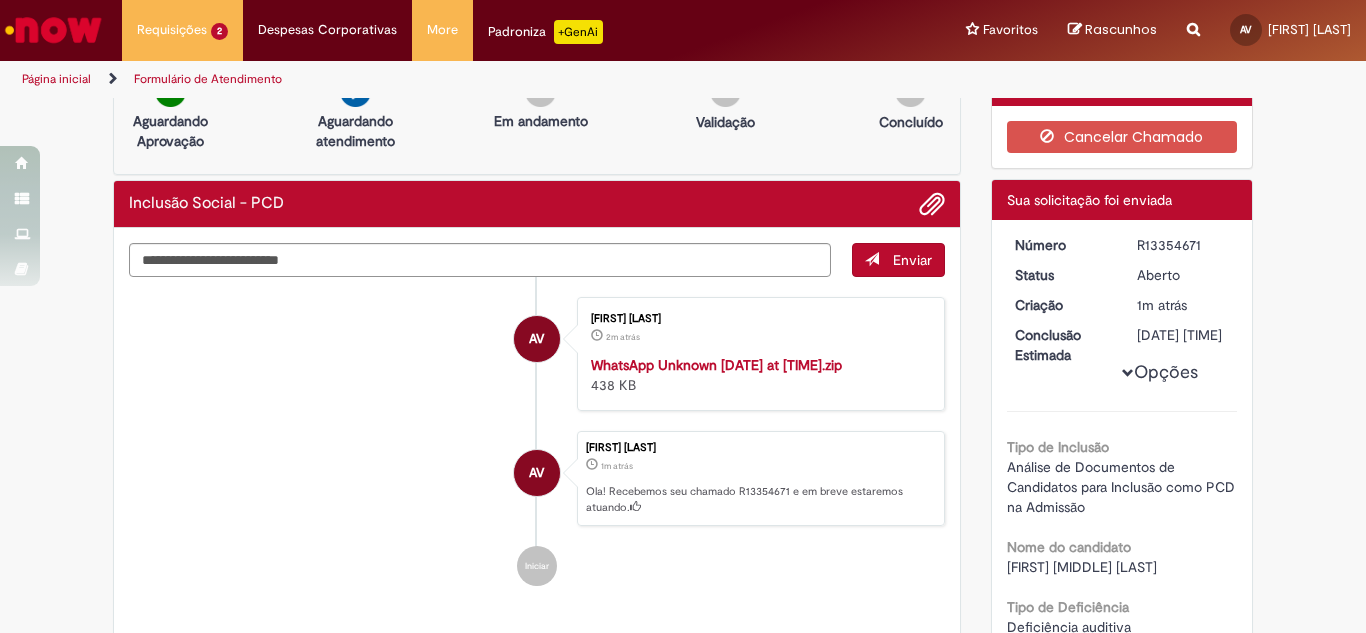 scroll, scrollTop: 61, scrollLeft: 0, axis: vertical 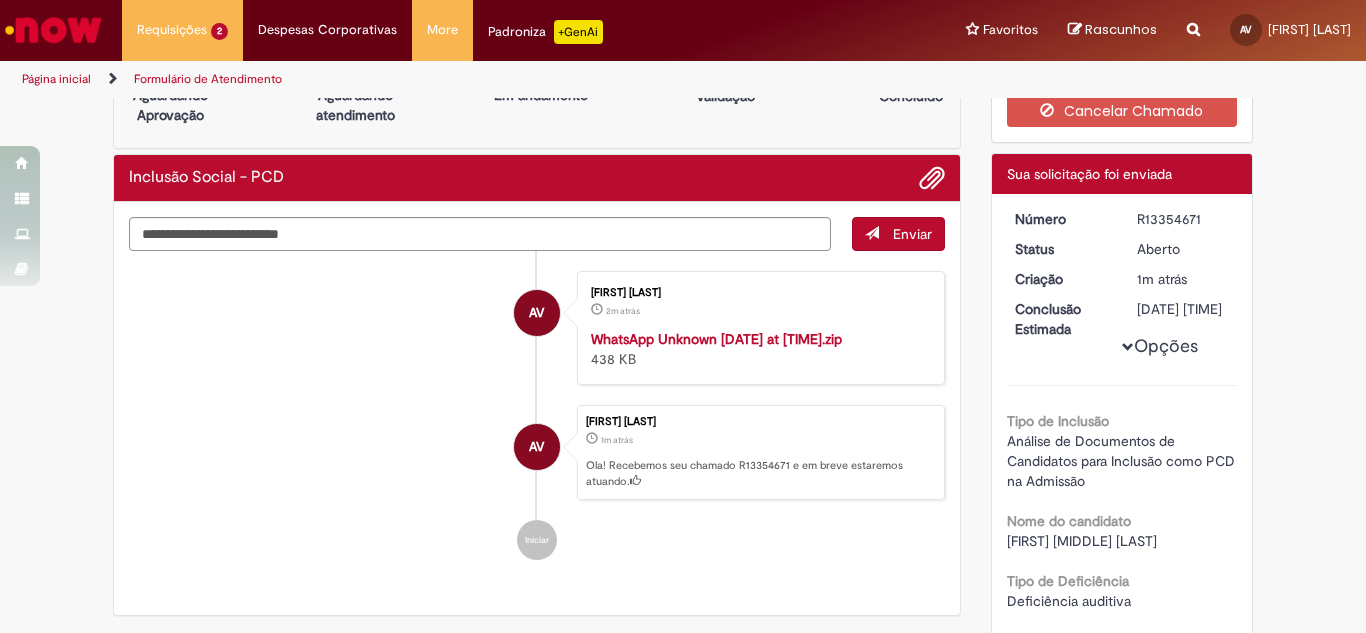 click on "Verificar Código de Barras
Aguardando Aprovação
Aguardando atendimento
Em andamento
Validação
Concluído
Inclusão Social - PCD
Enviar
AV
[FIRST] [LAST]
2m atrás 2 minutos atrás
WhatsApp Unknown [DATE] at [TIME].zip  438 KB" at bounding box center (683, 558) 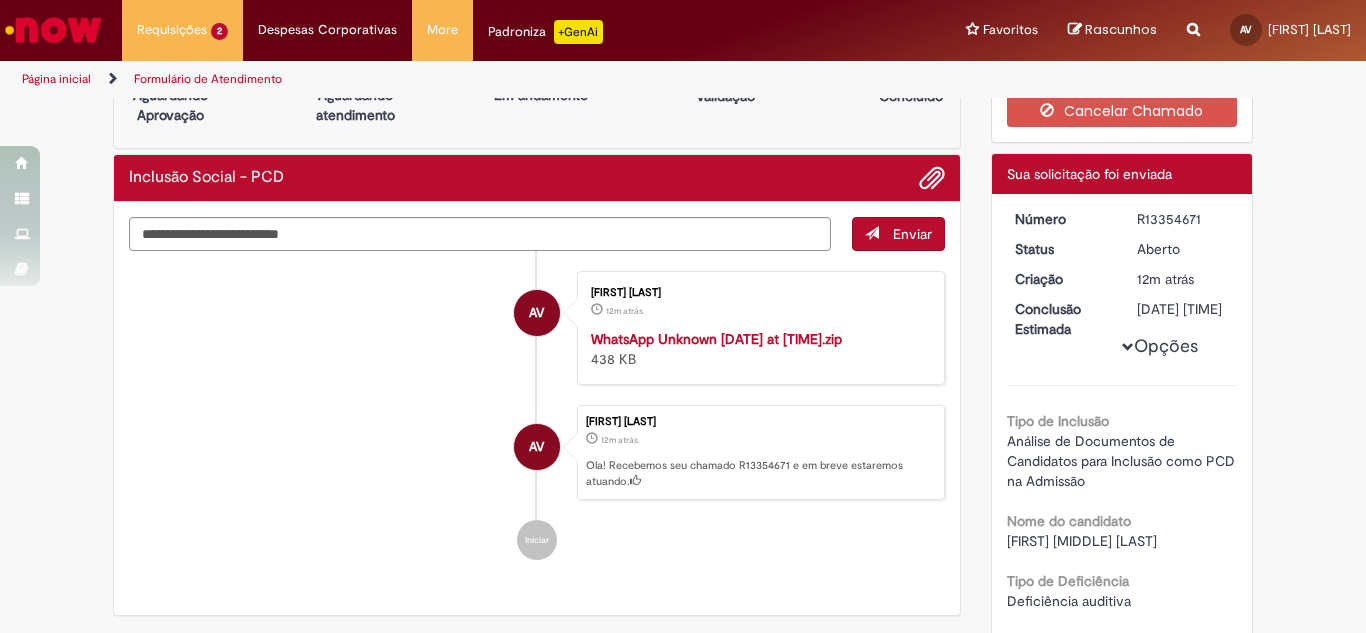 click on "Verificar Código de Barras
Aguardando Aprovação
Aguardando atendimento
Em andamento
Validação
Concluído
Inclusão Social - PCD
Enviar
AV
[FIRST] [LAST]
12m atrás 12 minutos atrás
WhatsApp Unknown [DATE] at [TIME].zip  438 KB
AV" at bounding box center [683, 558] 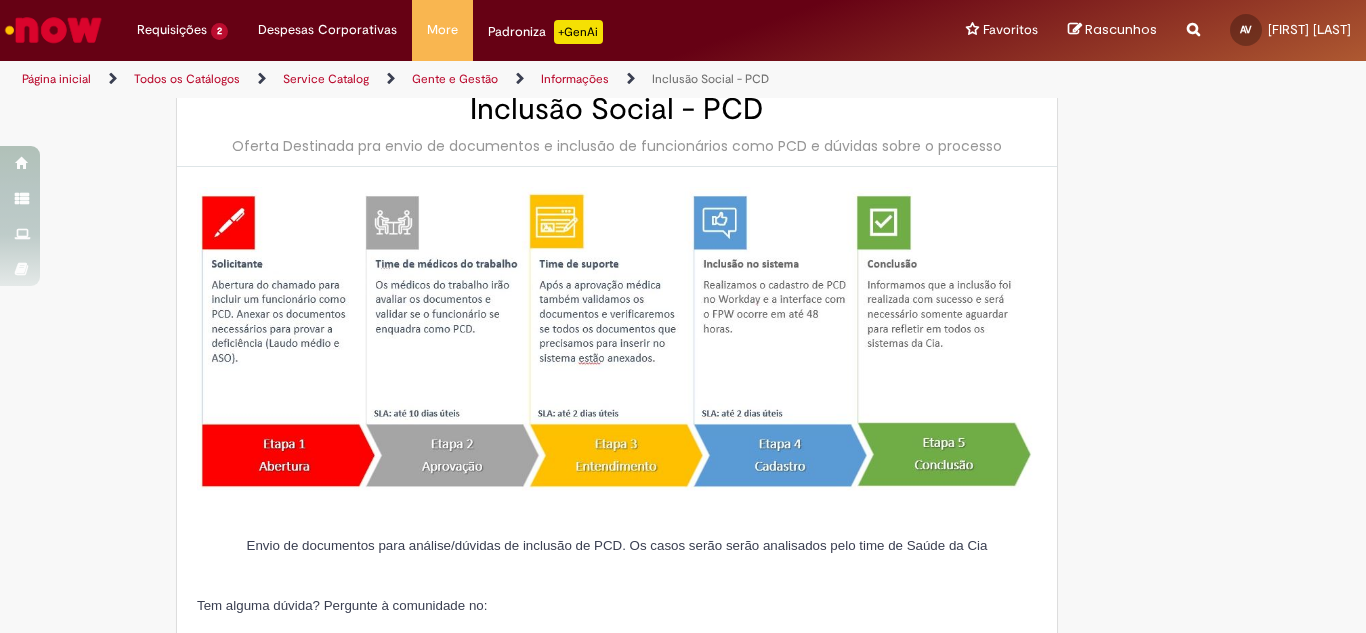 scroll, scrollTop: 0, scrollLeft: 0, axis: both 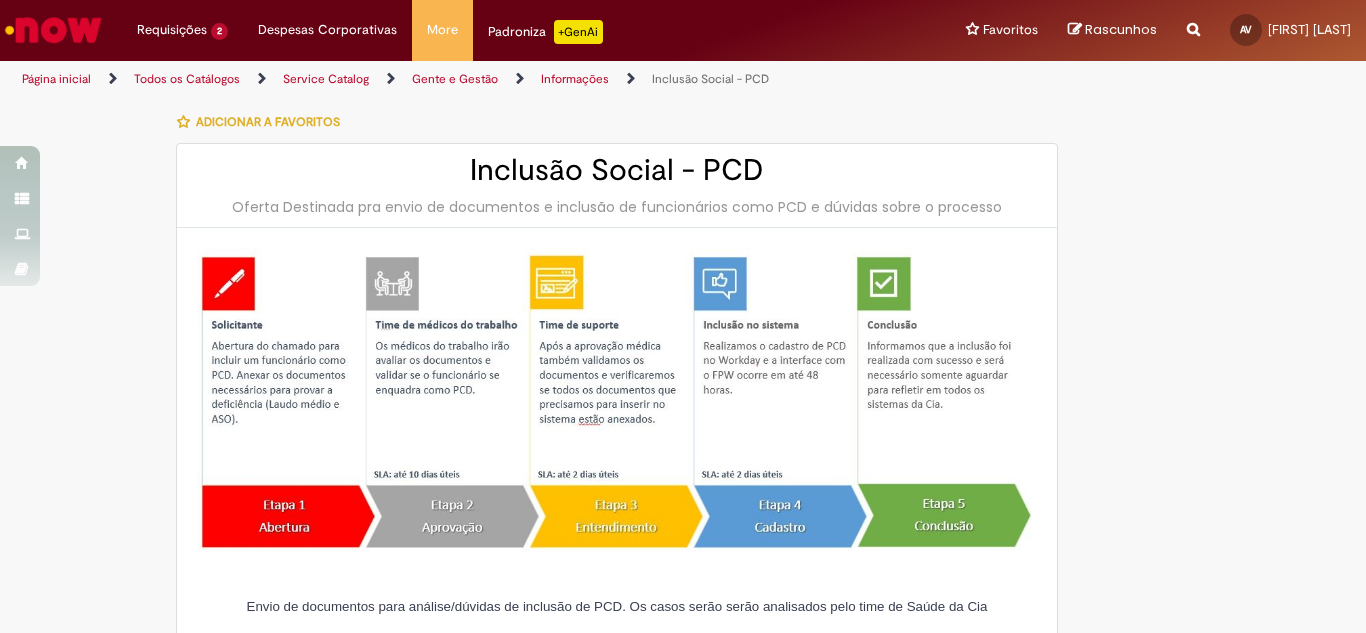 type on "**********" 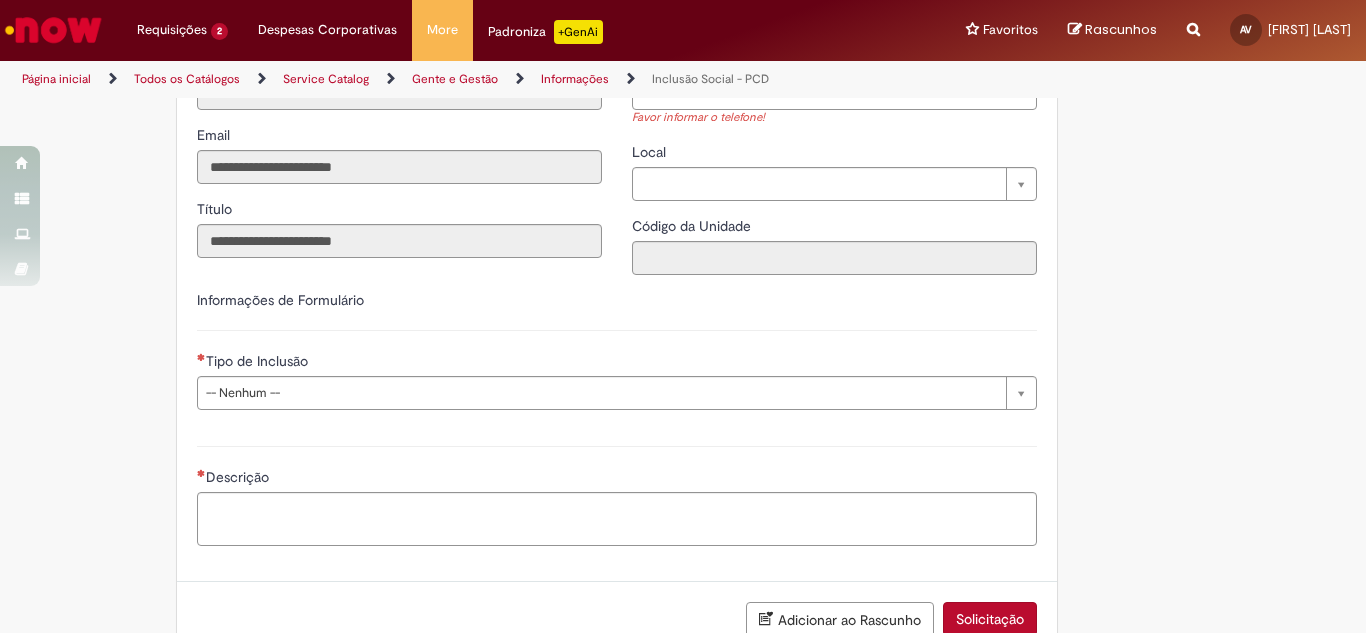 scroll, scrollTop: 600, scrollLeft: 0, axis: vertical 